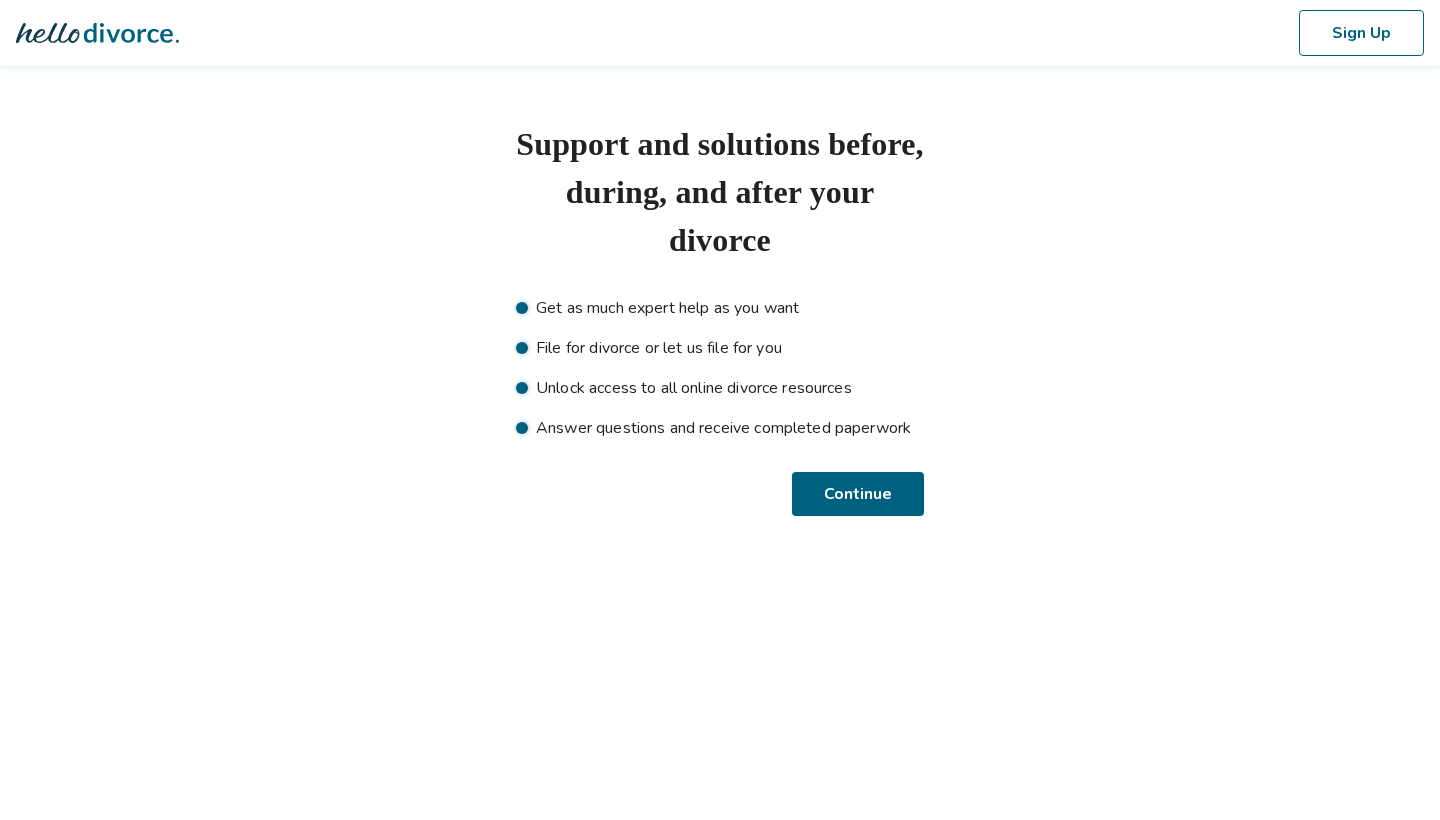 scroll, scrollTop: 0, scrollLeft: 0, axis: both 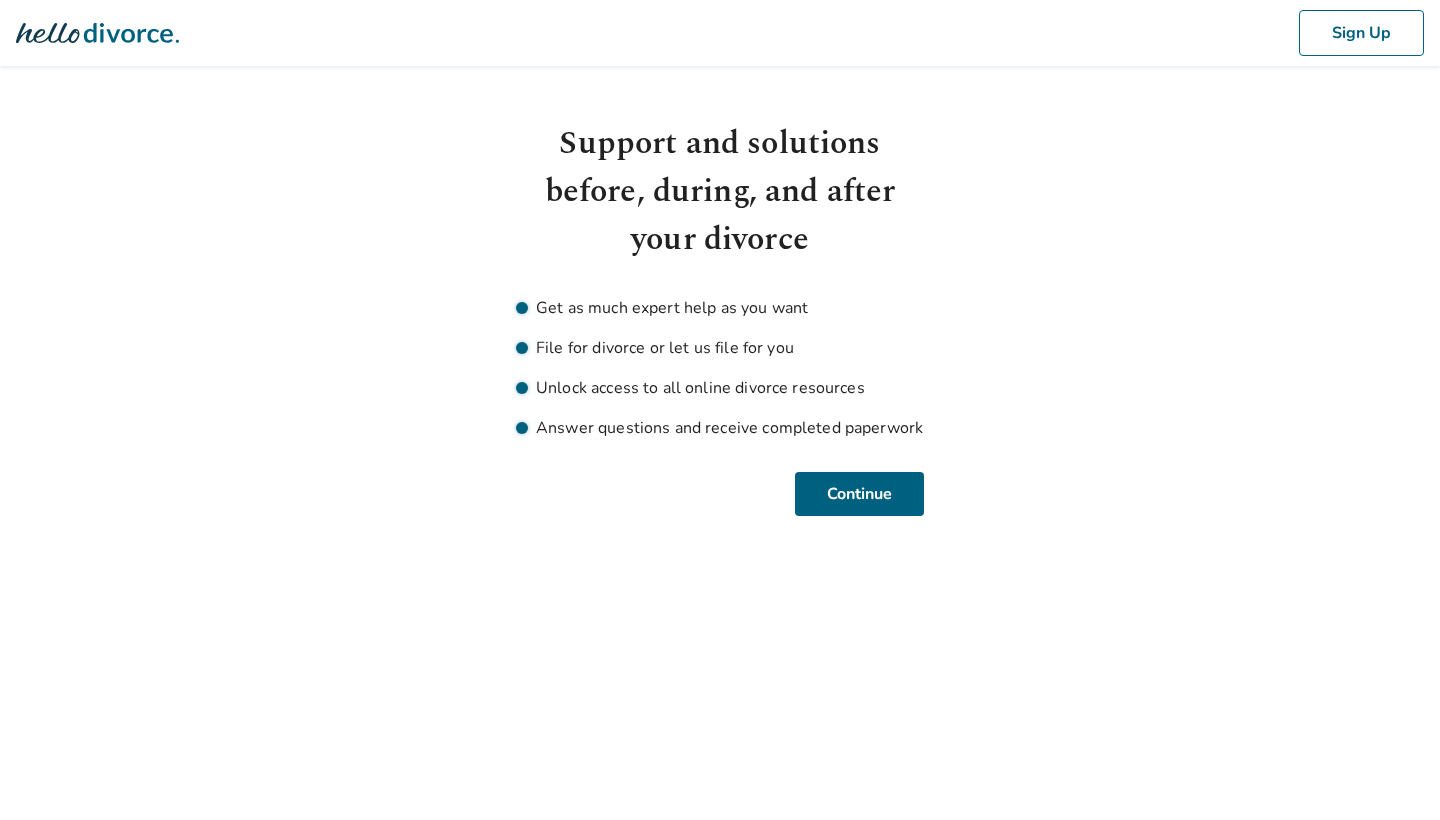 click on "Sign Up Support and solutions before, during, and after your divorce Get as much expert help as you want File for divorce or let us file for you Unlock access to all online divorce resources Answer questions and receive completed paperwork Continue" at bounding box center (720, 282) 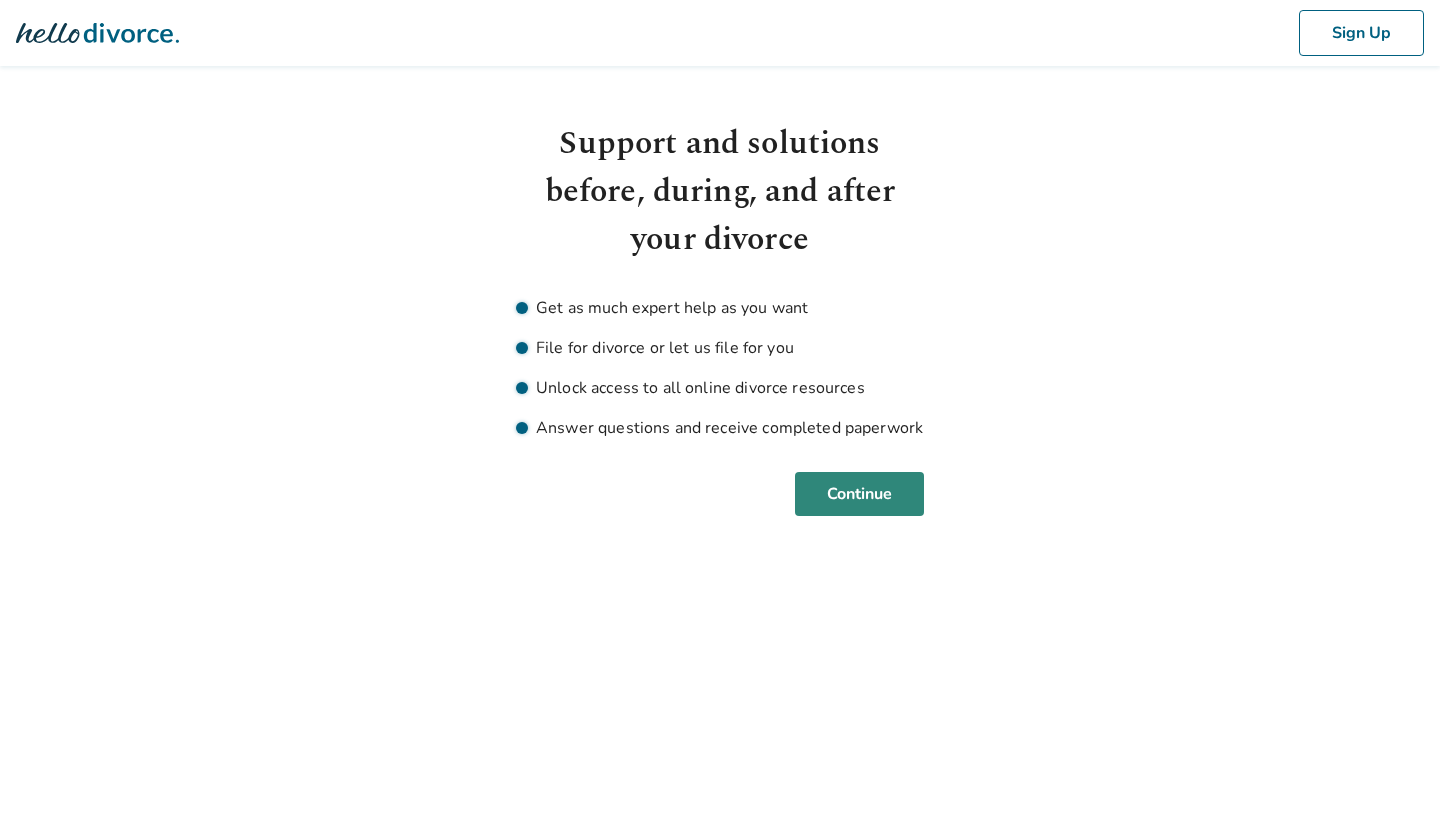 click on "Continue" at bounding box center [859, 494] 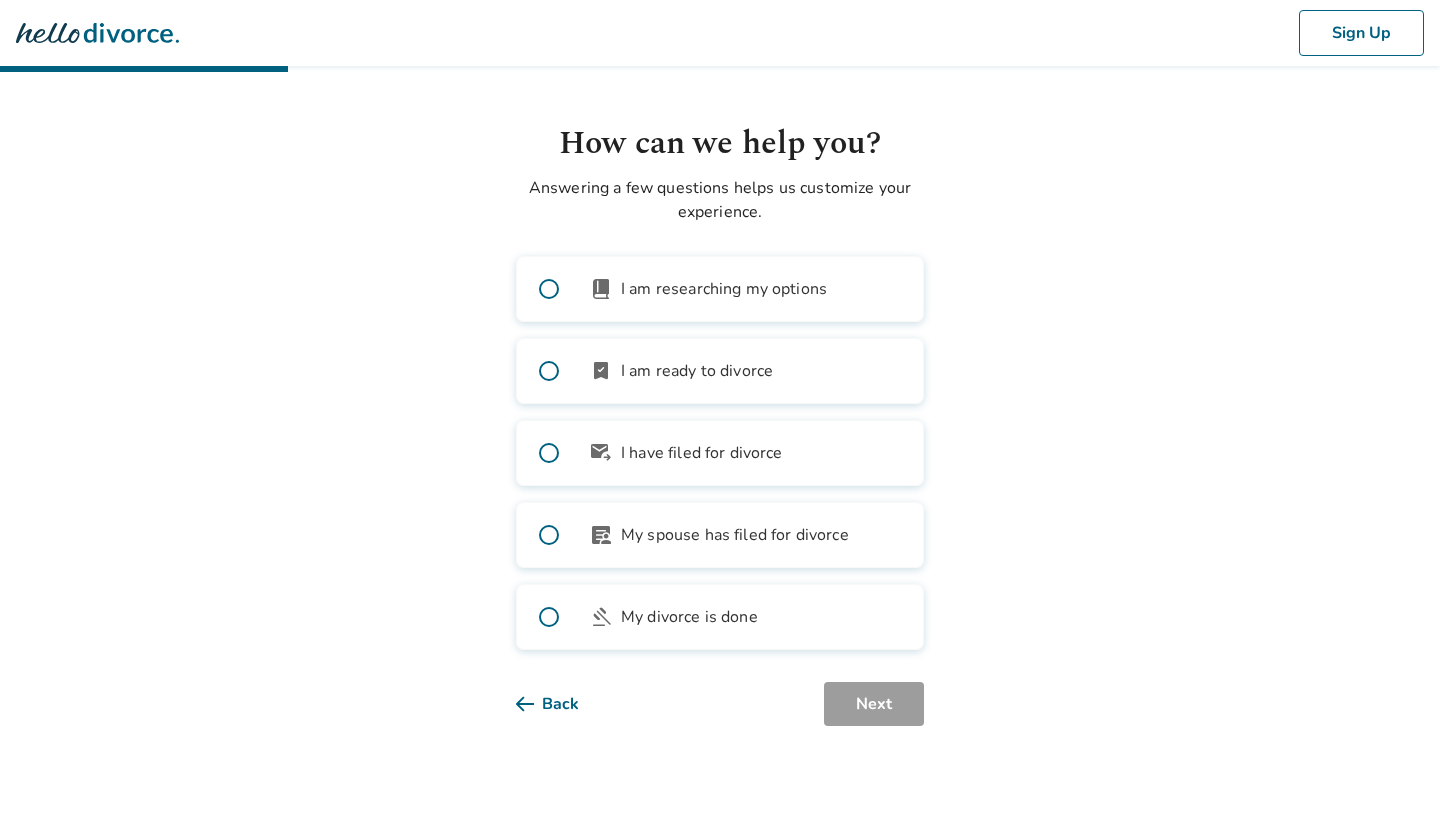 click at bounding box center [549, 371] 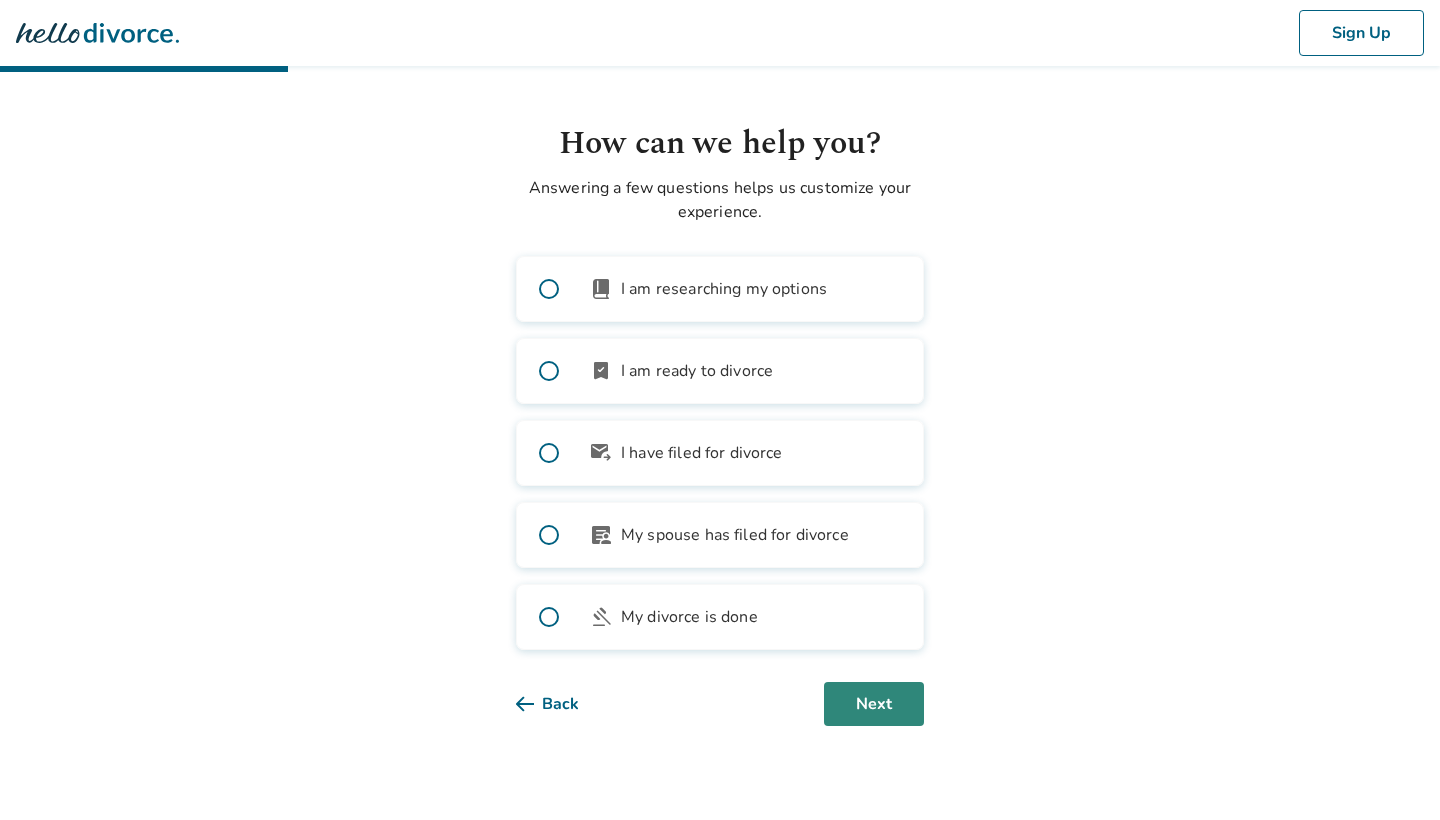 click on "Next" at bounding box center (874, 704) 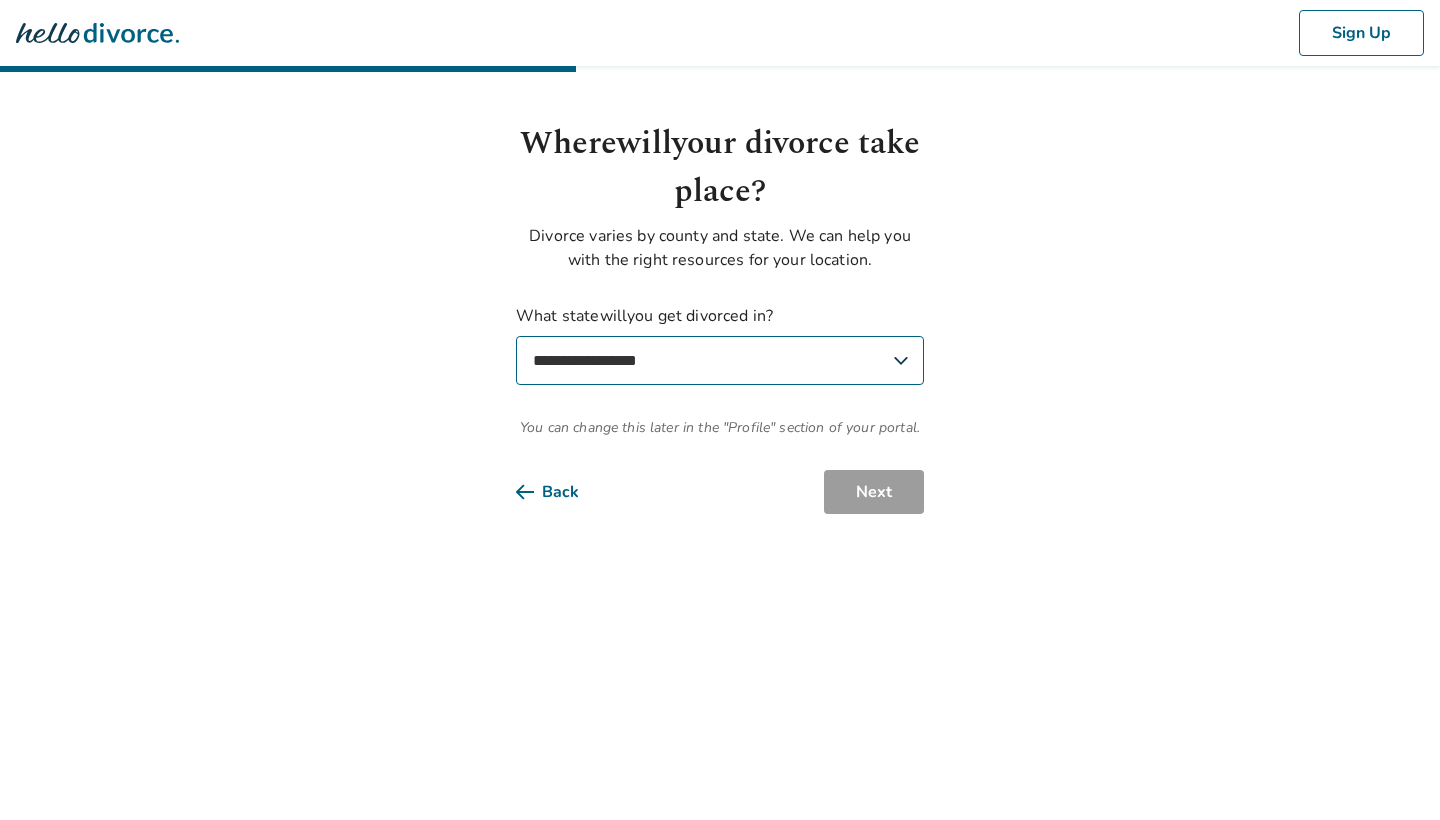 select on "**" 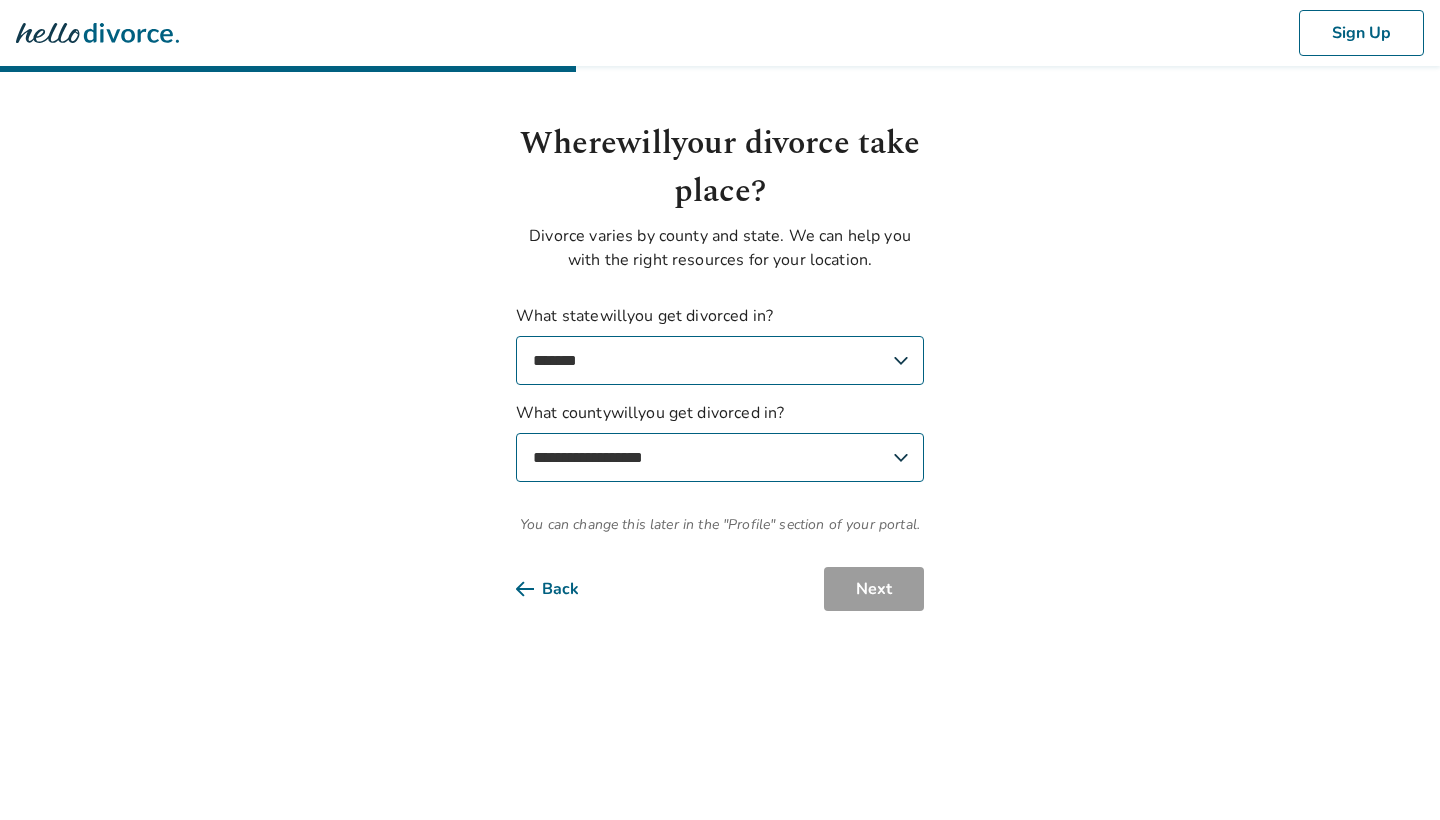 select on "**********" 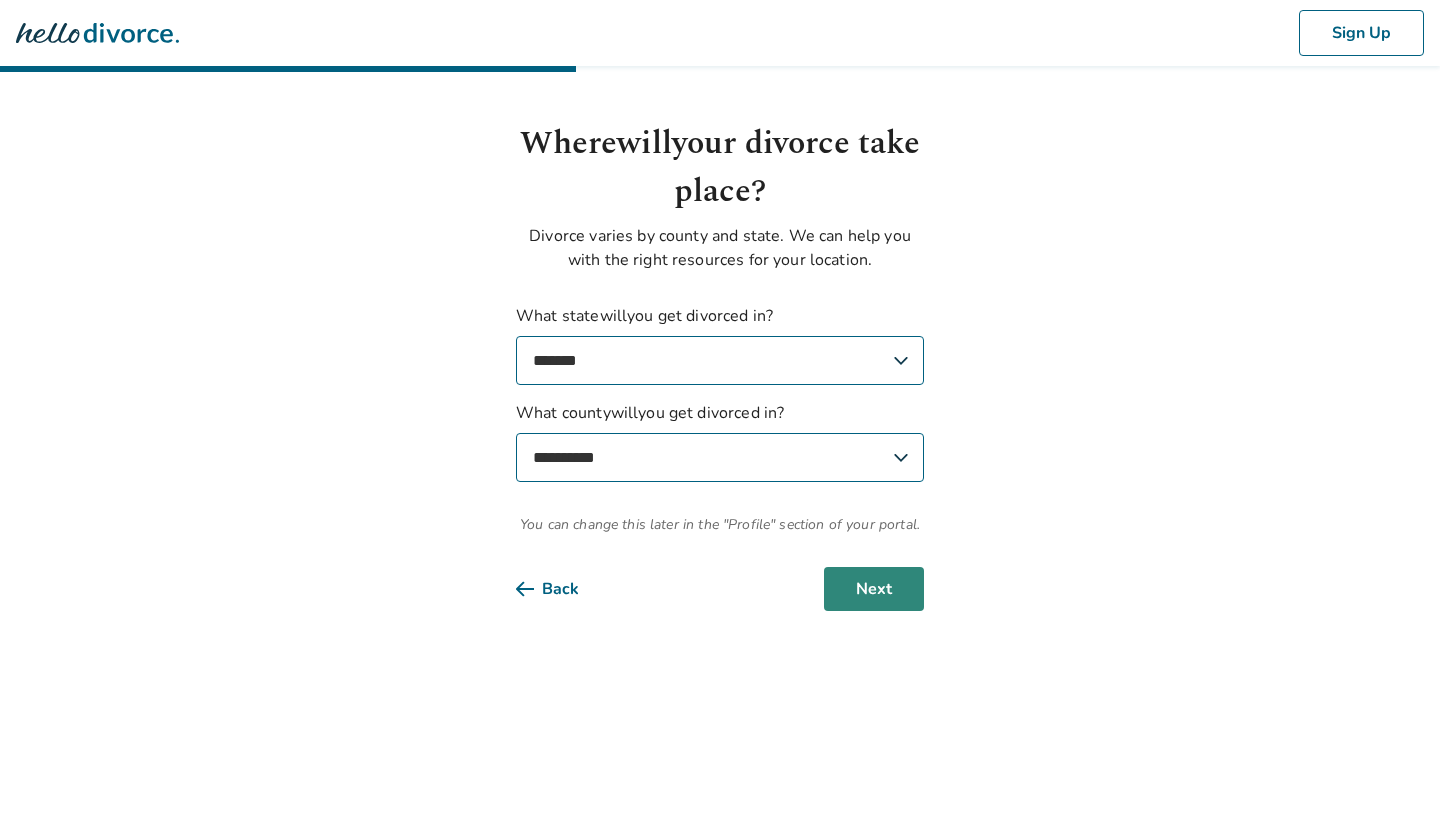 click on "Next" at bounding box center [874, 589] 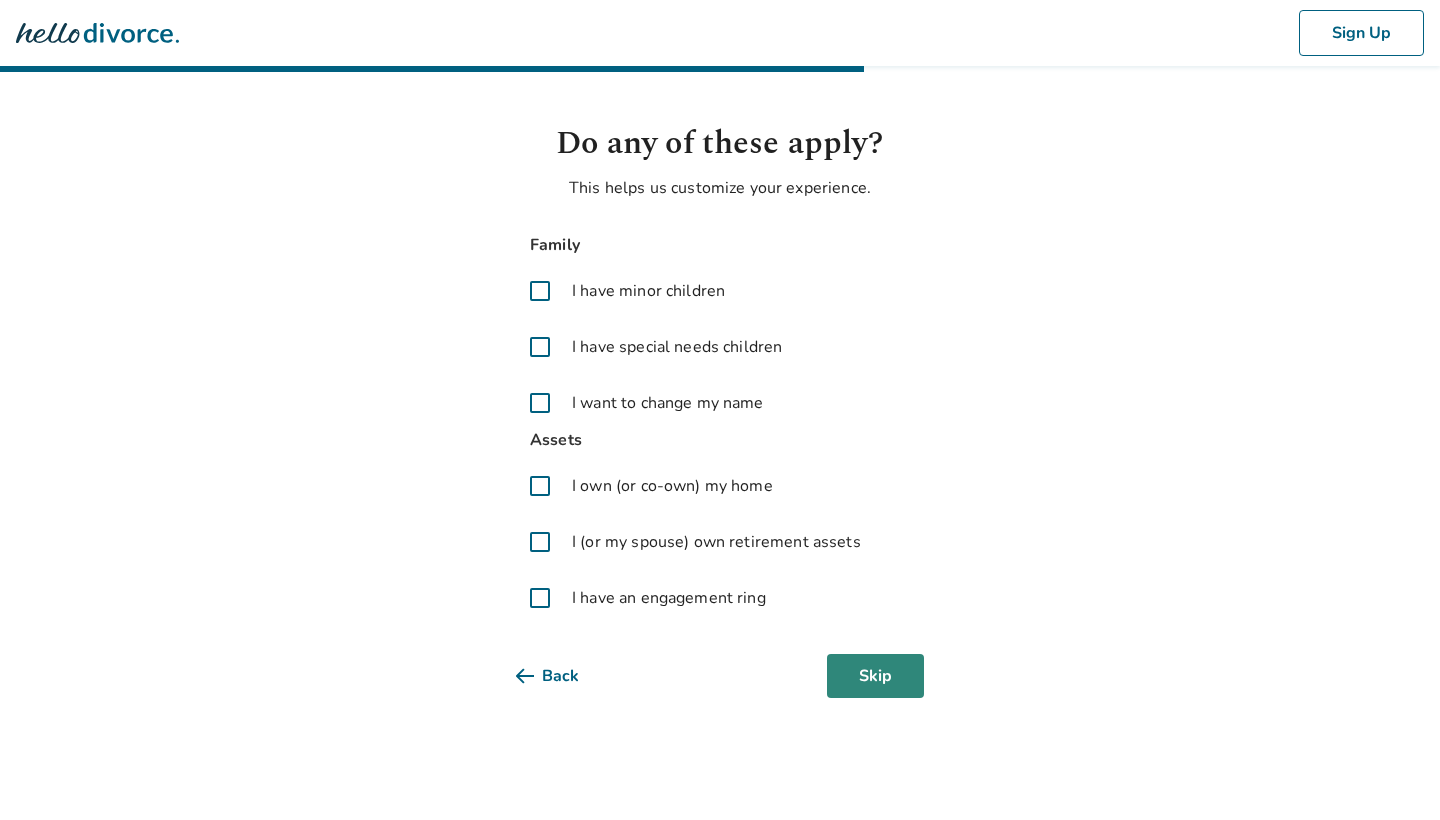 click on "Skip" at bounding box center (875, 676) 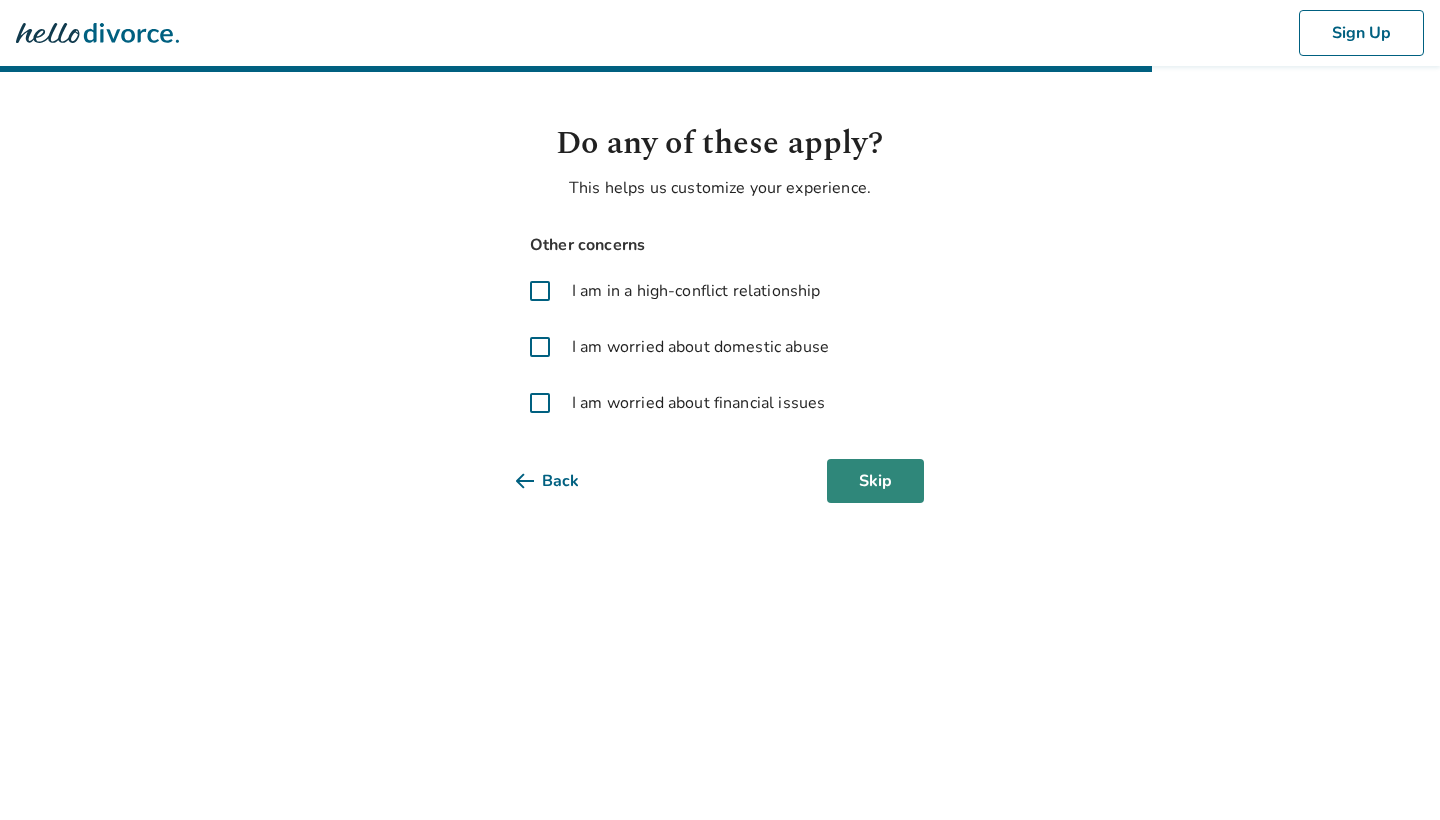 click on "Skip" at bounding box center [875, 481] 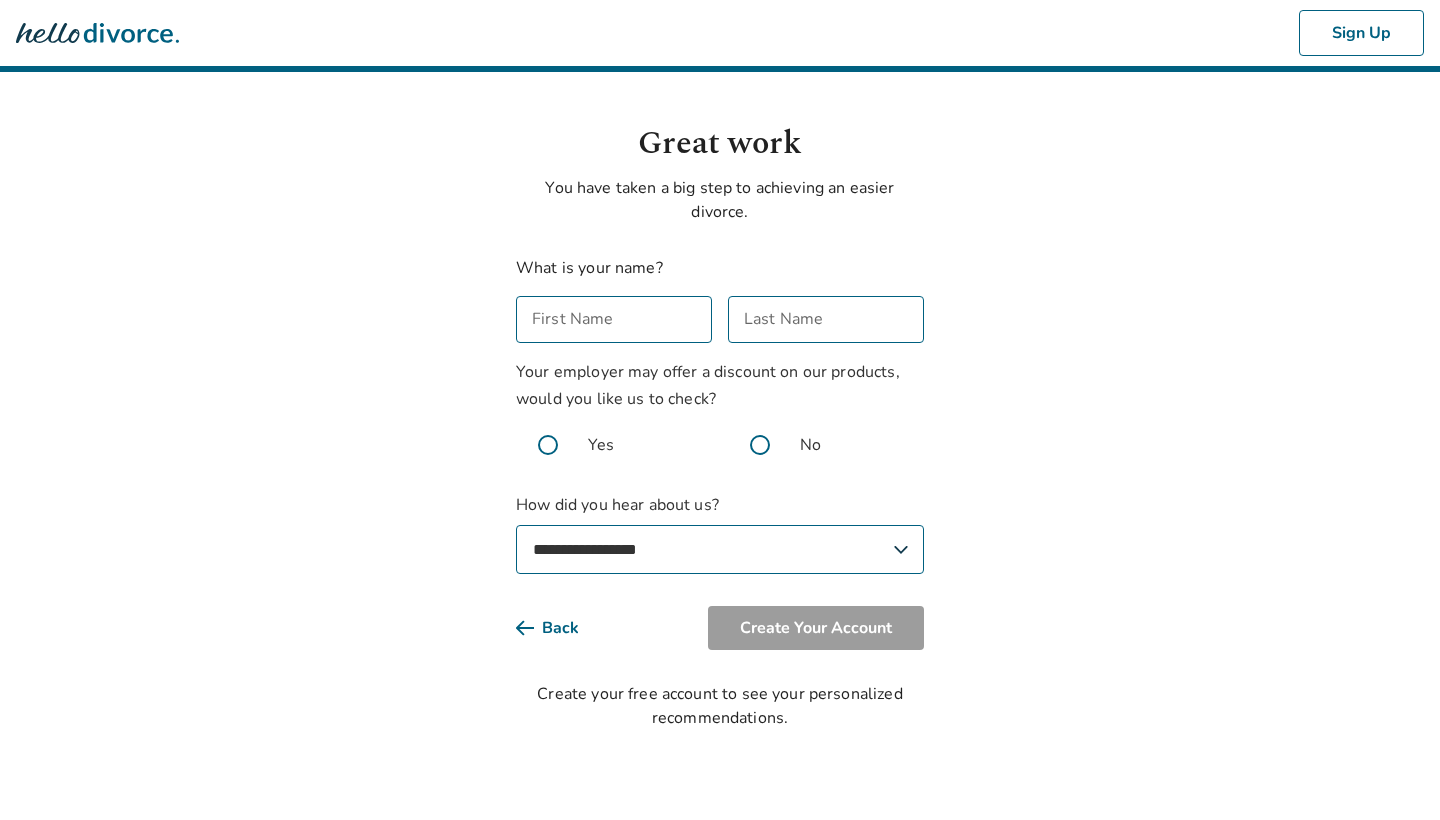 click on "First Name" at bounding box center (614, 319) 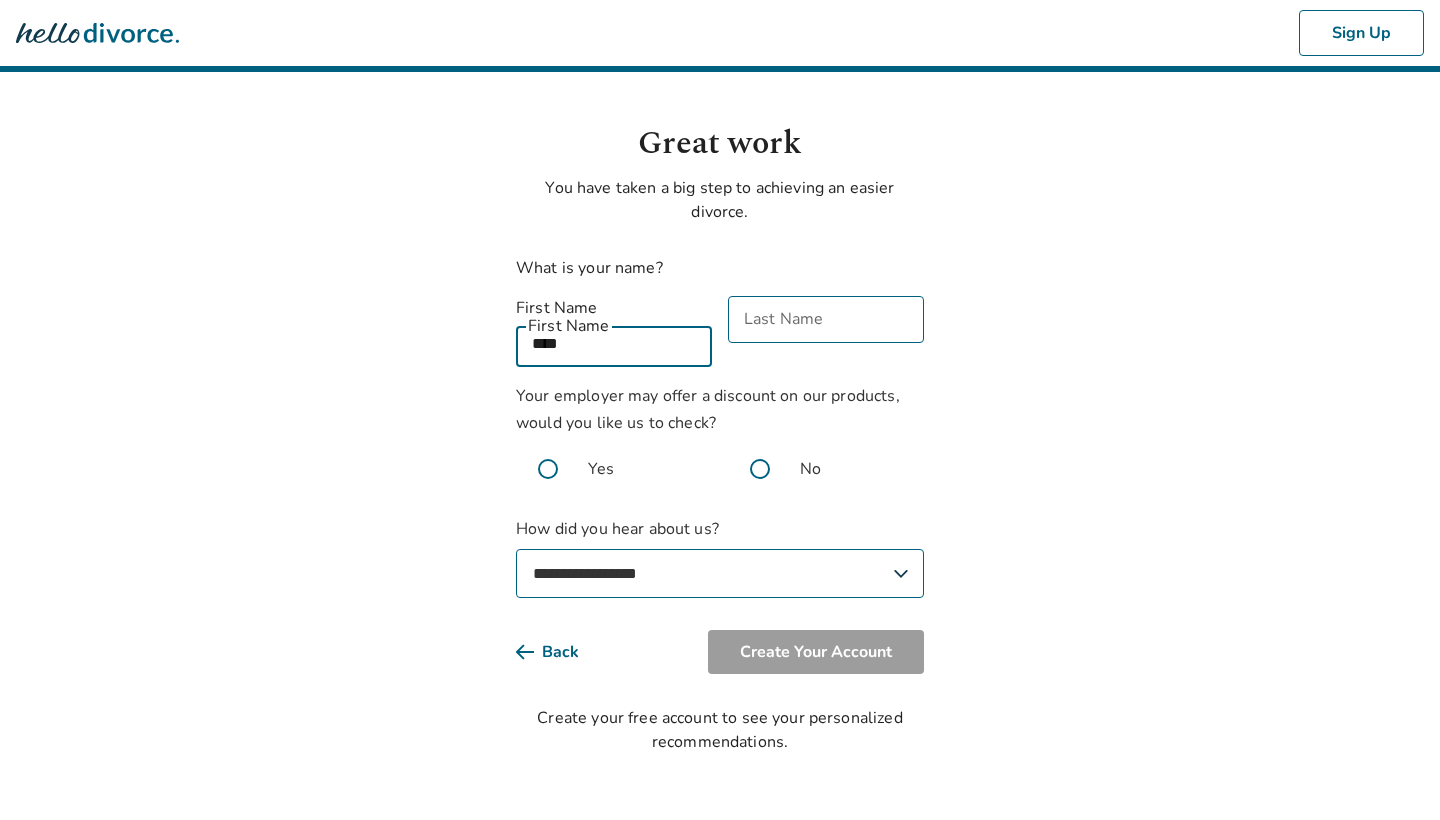 type on "***" 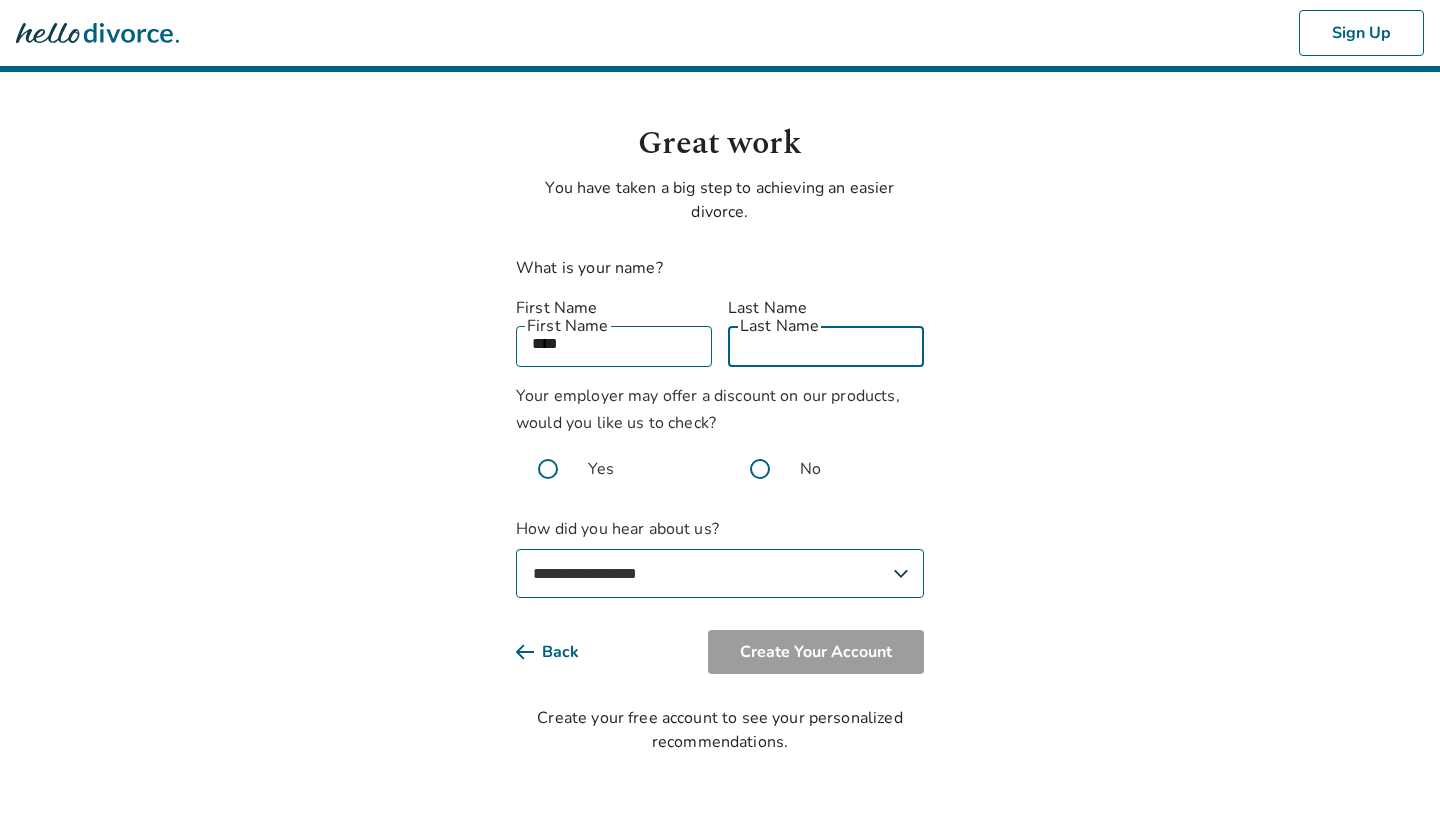 click on "Last Name" at bounding box center (826, 343) 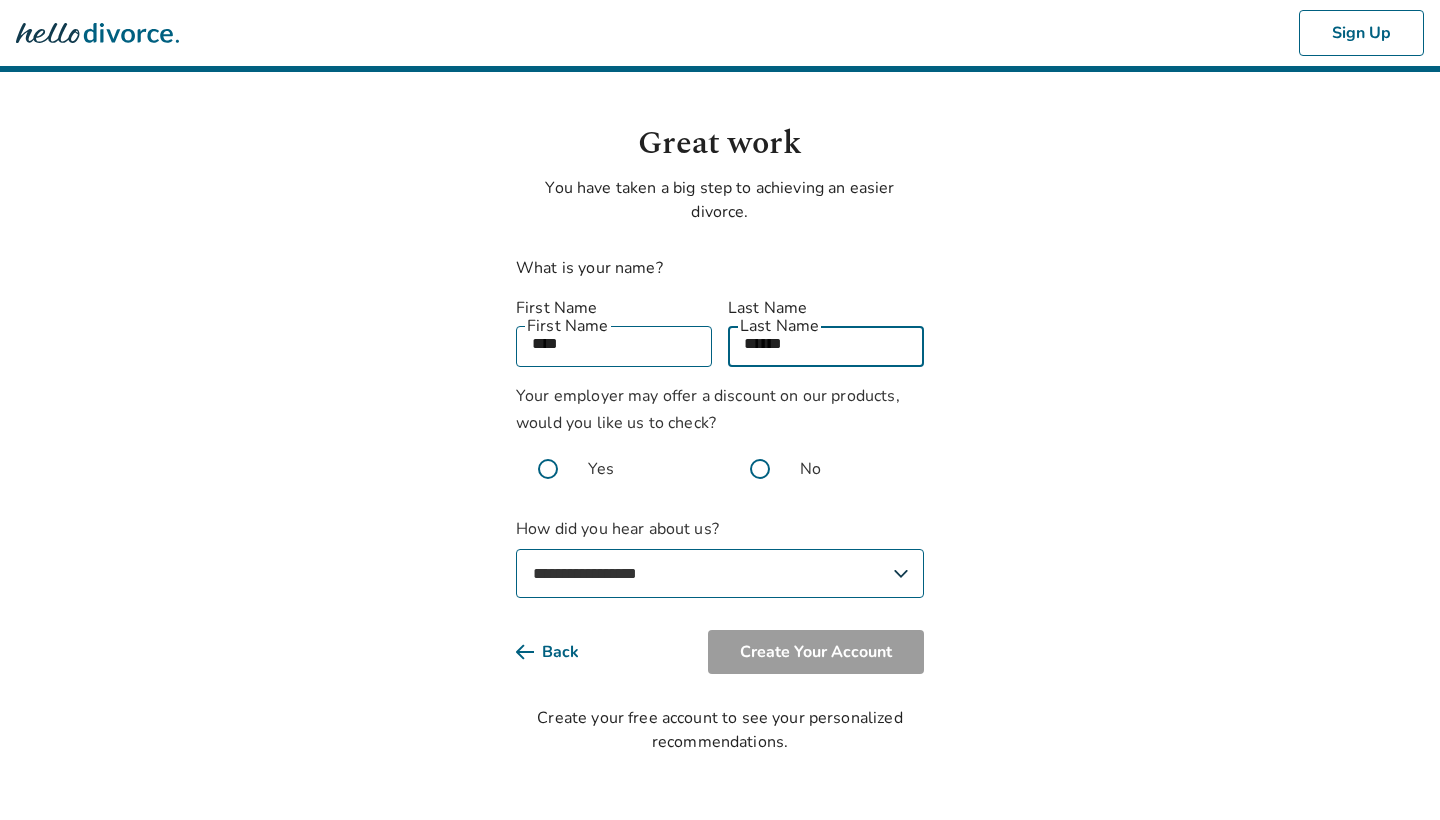 type on "******" 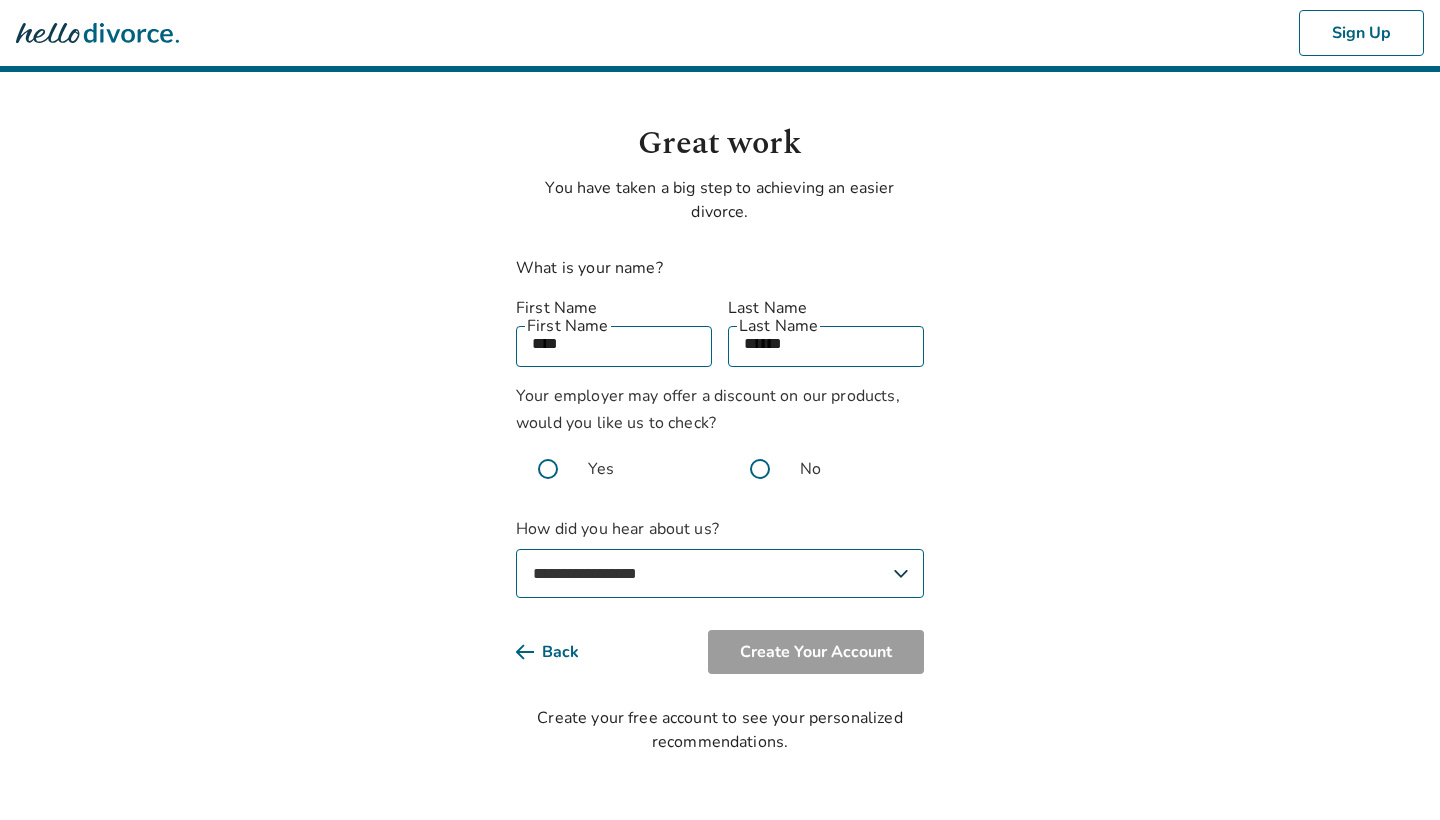 click at bounding box center [548, 469] 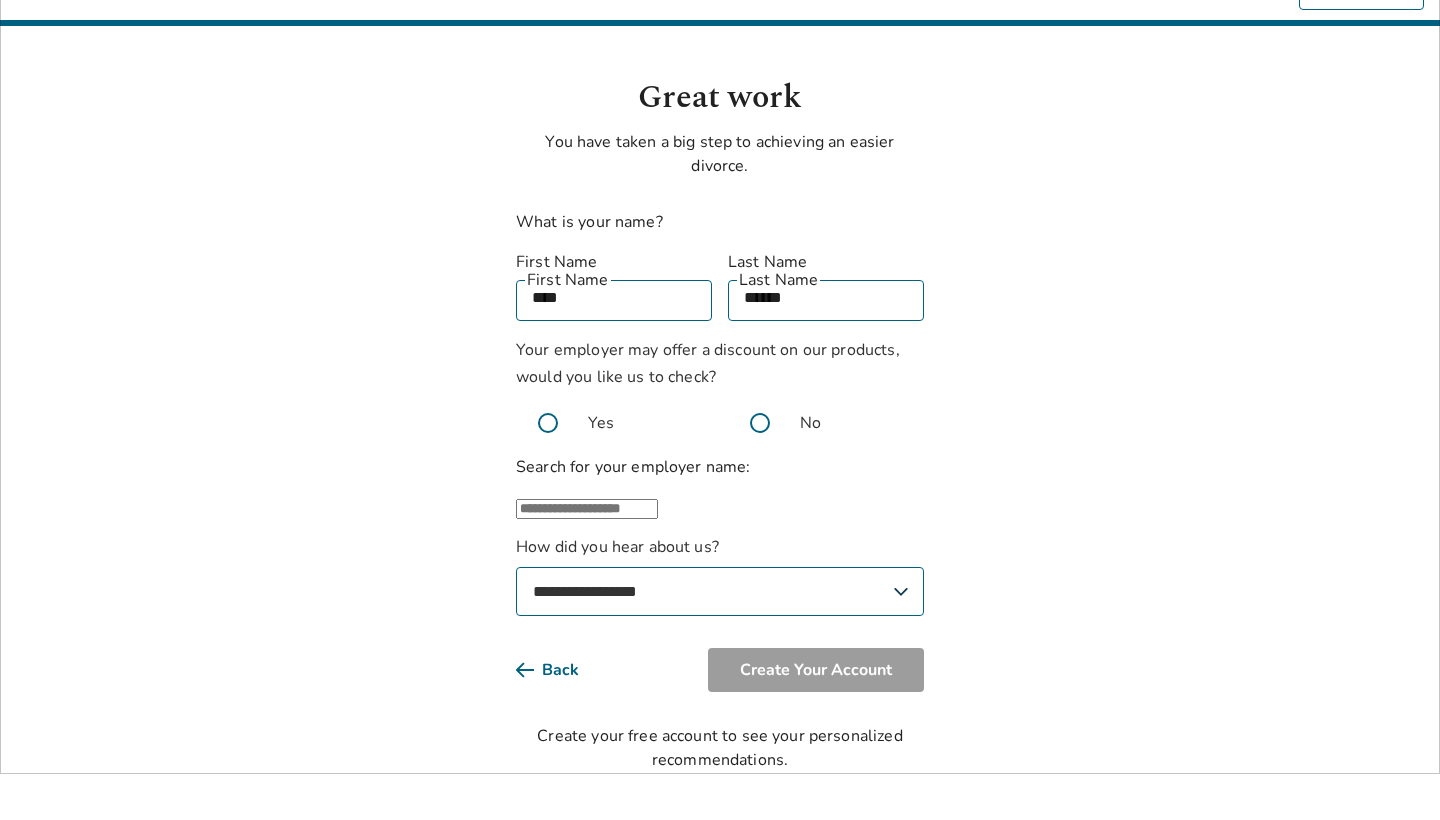 scroll, scrollTop: 61, scrollLeft: 0, axis: vertical 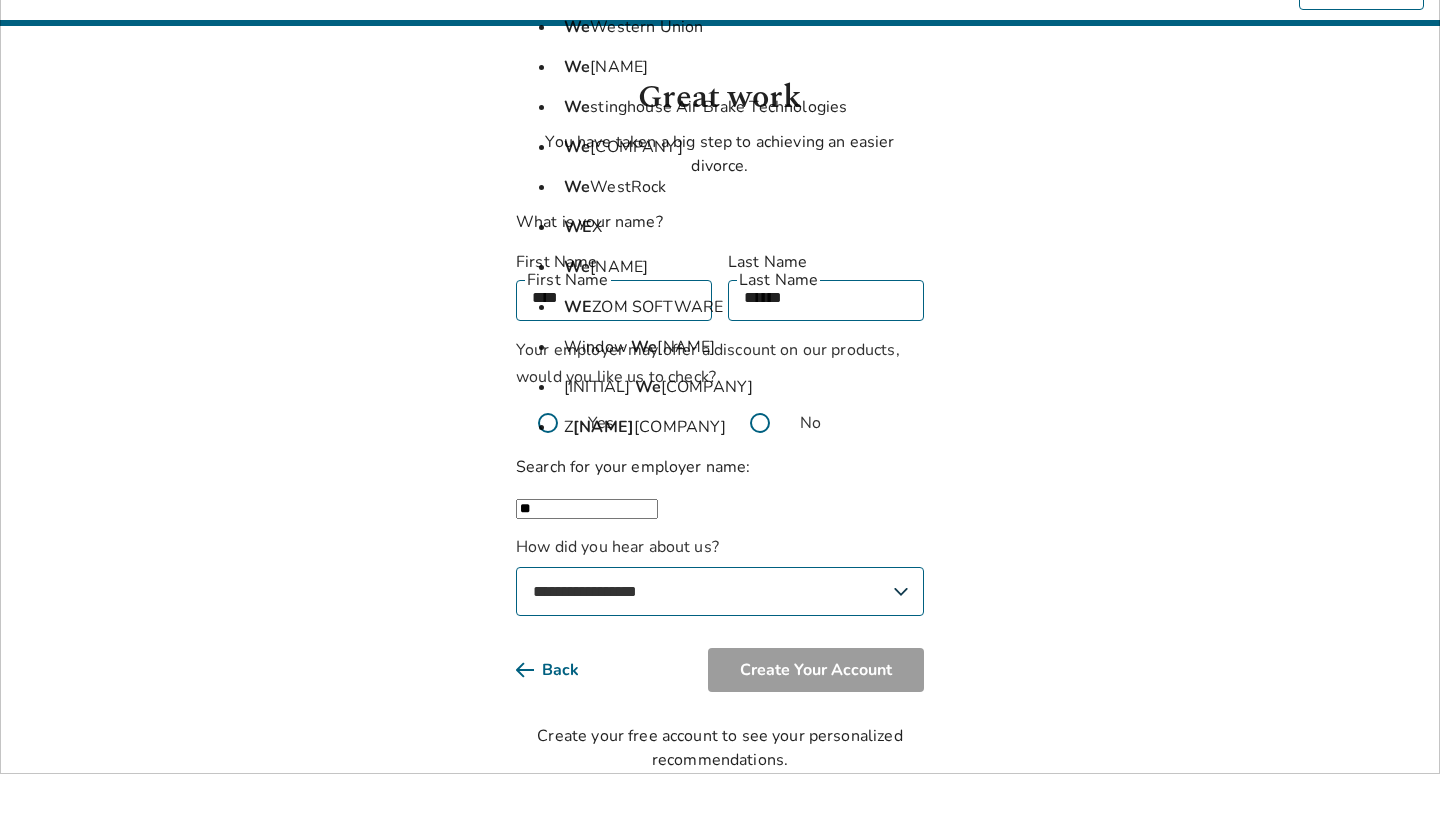 type on "*" 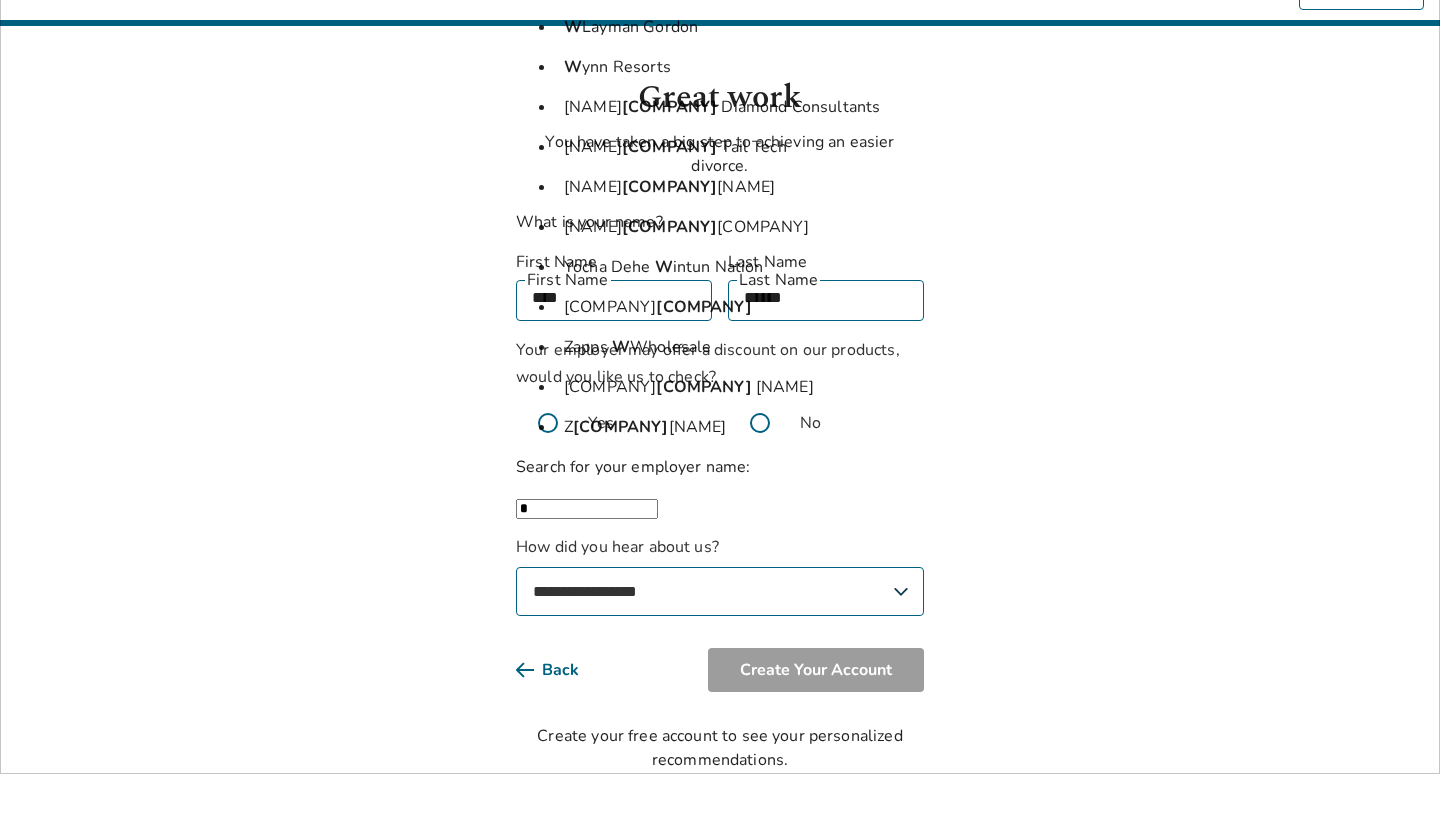 type 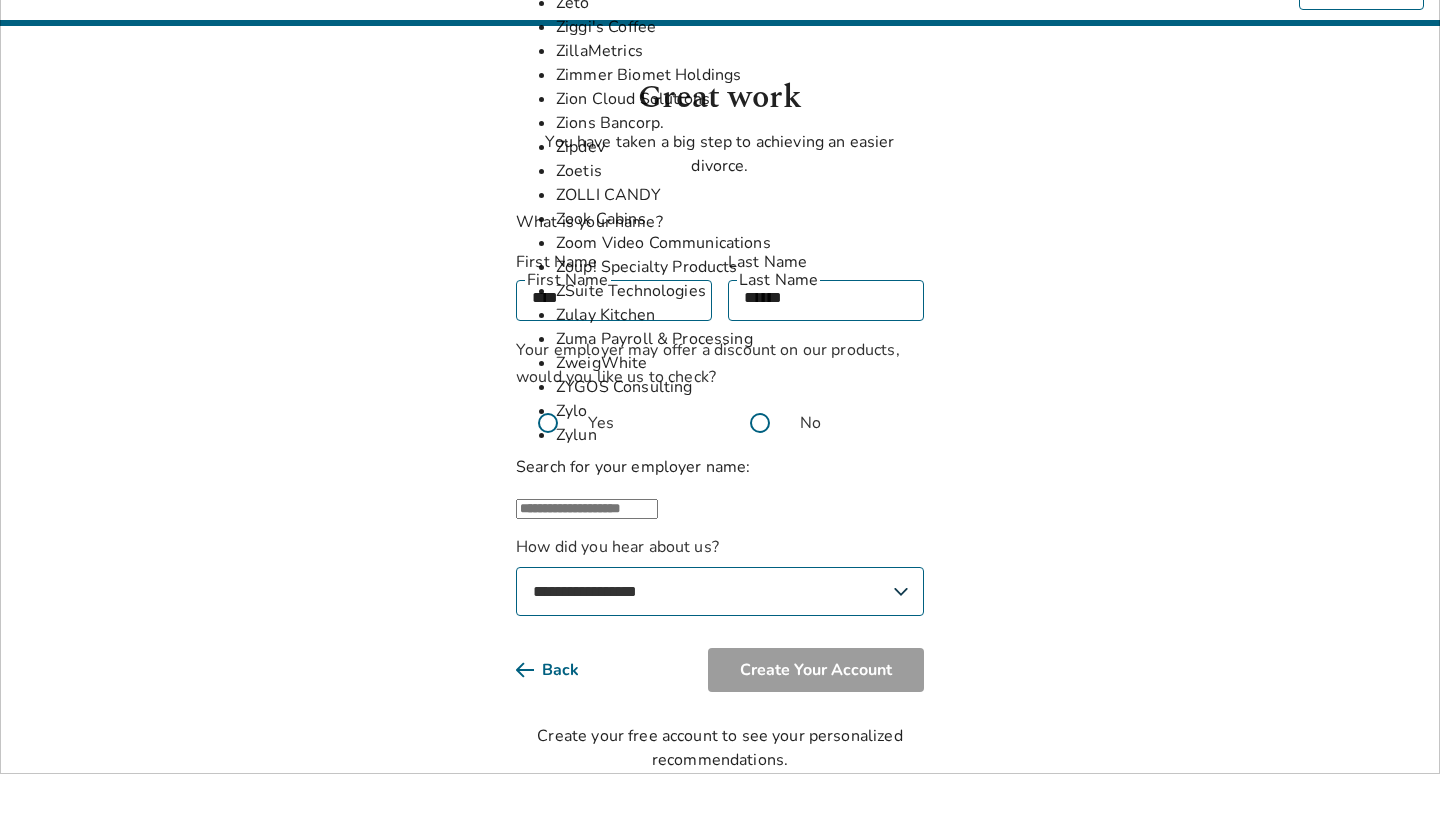 click on "Sign Up Great work You have taken a big step to achieving an easier divorce. What is your name? First Name *** First Name Last Name ****** Last Name Your employer may offer a discount on our products, would you like us to check? Yes No Search for your employer name: ​ #1 Garage Door 10 to 1 Public Relations 1031 Crowdfunding 10Pearls 10xTravel 120Water 14 West 1440 149Photos 180 Contractors 1836 Total Commerce 1905 New Media 1st Choice Construction Management 1st Class Real Estate 1upHealth 20four7VA 20North 24 Seven 24HourNurse Staffing 26FIVE GLOBAL LAB 27Global 2am.tech 2PL Advisors 2X 3 Media Web 3 Reasons Consulting 360 Advanced 360 DEGREE CLOUD TECHNOLOGIES 360 Immigration Law Group 360 Talent Avenue 365 Labs 365 Retail Markets 3C Industries 3M 3M Company 4 Pillar Funding 44i 49er Communications 4D Global 5 Points Property Management 51Blocks 540.co 58 Foundations 5Boys Apparel 5by5 5iron Cyber 5Strands Affordable Testing 6sense 7 Clans Casino 72SOLD 7Factor Software 8020REI 8bitcreative 919 Marketing" at bounding box center [720, 363] 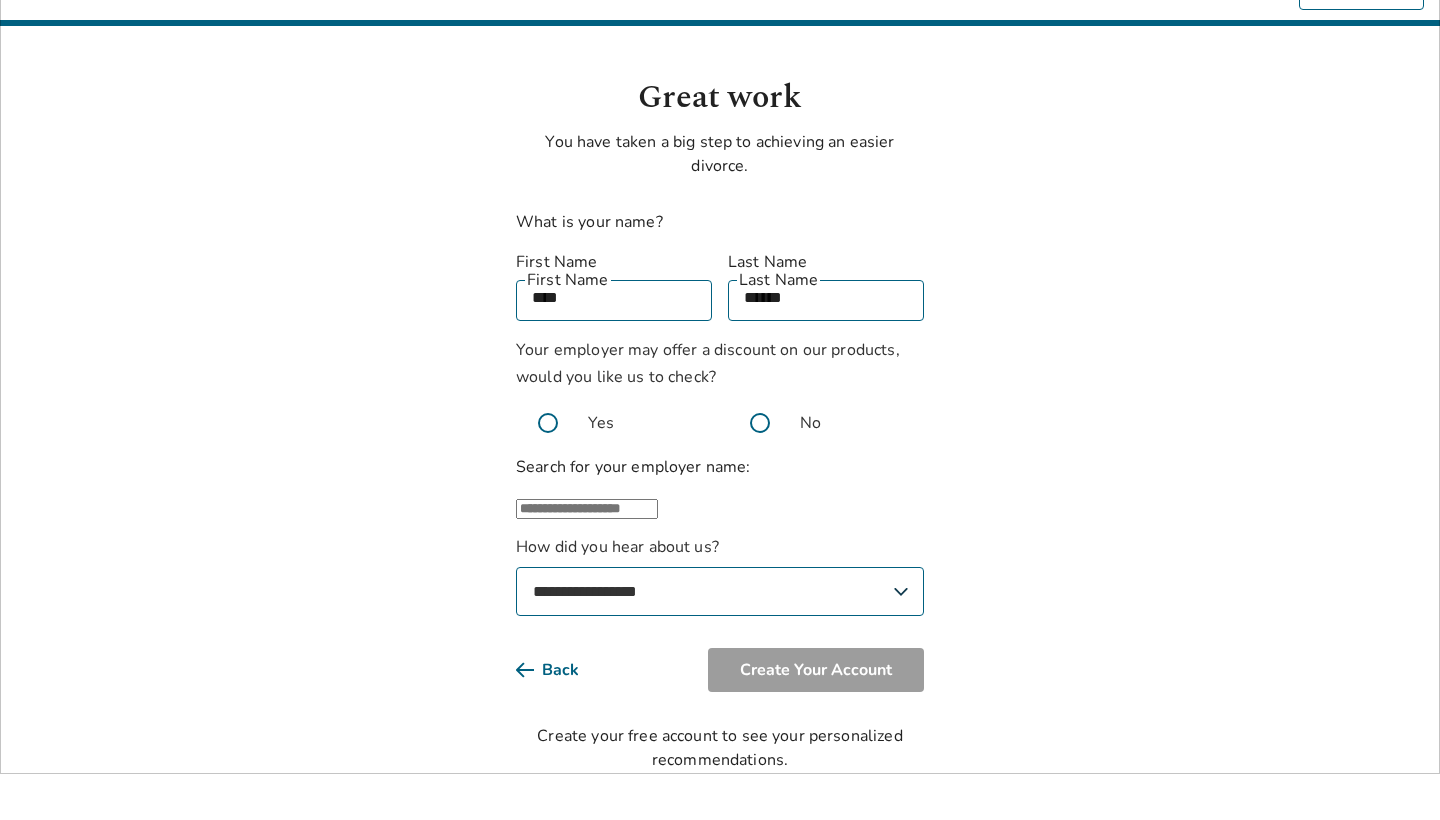 select on "**********" 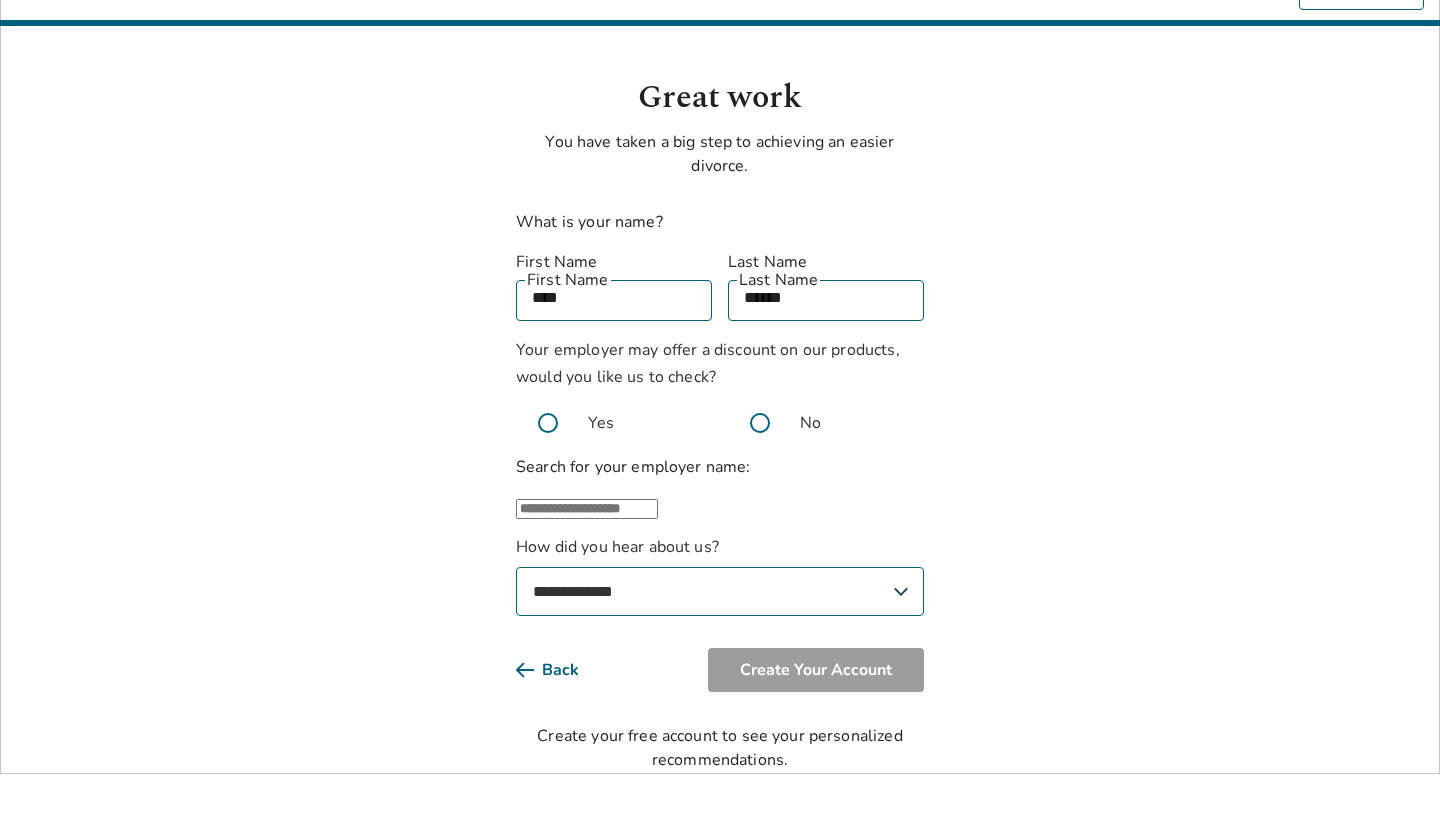 click at bounding box center (760, 423) 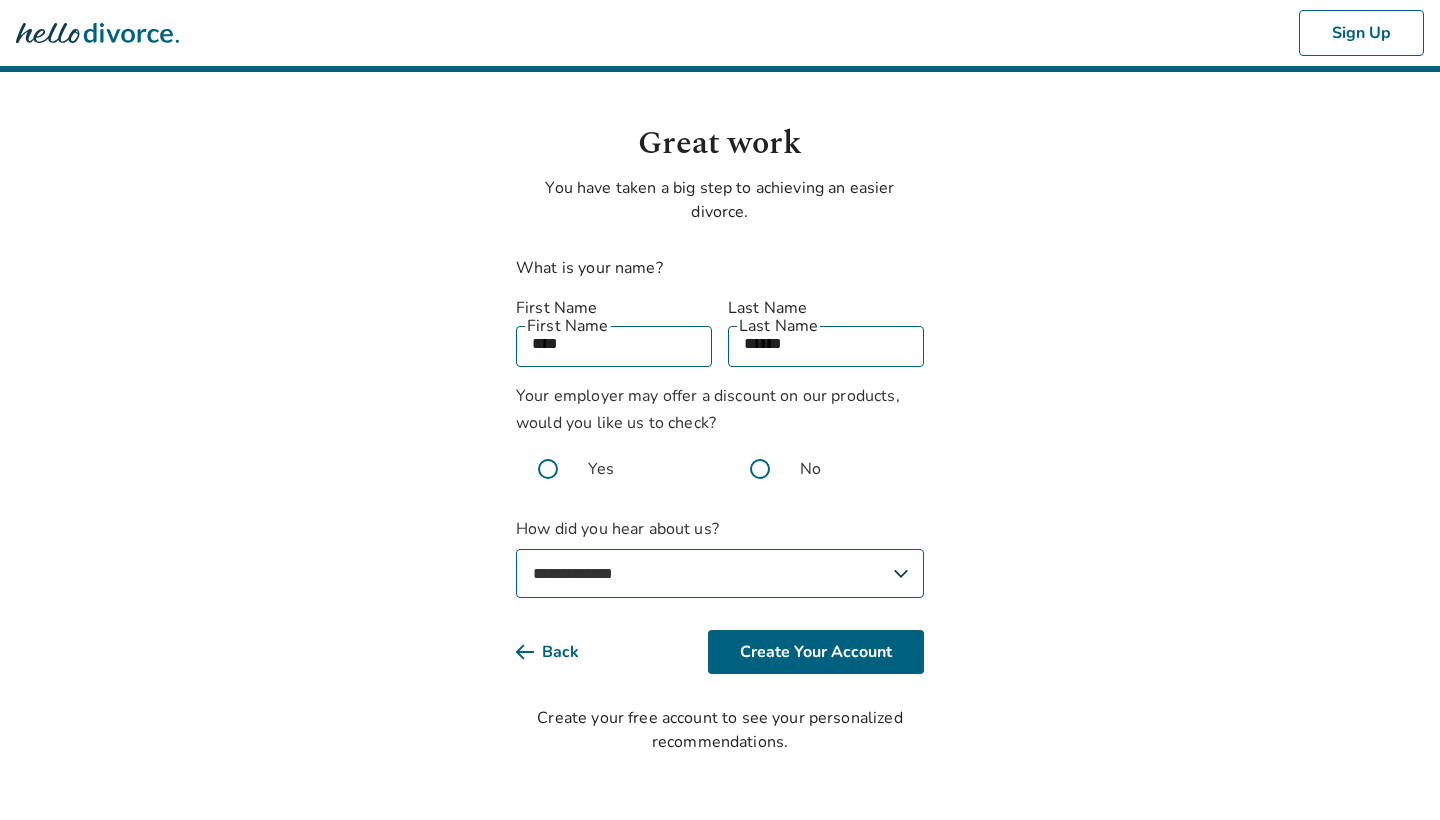 scroll, scrollTop: 0, scrollLeft: 0, axis: both 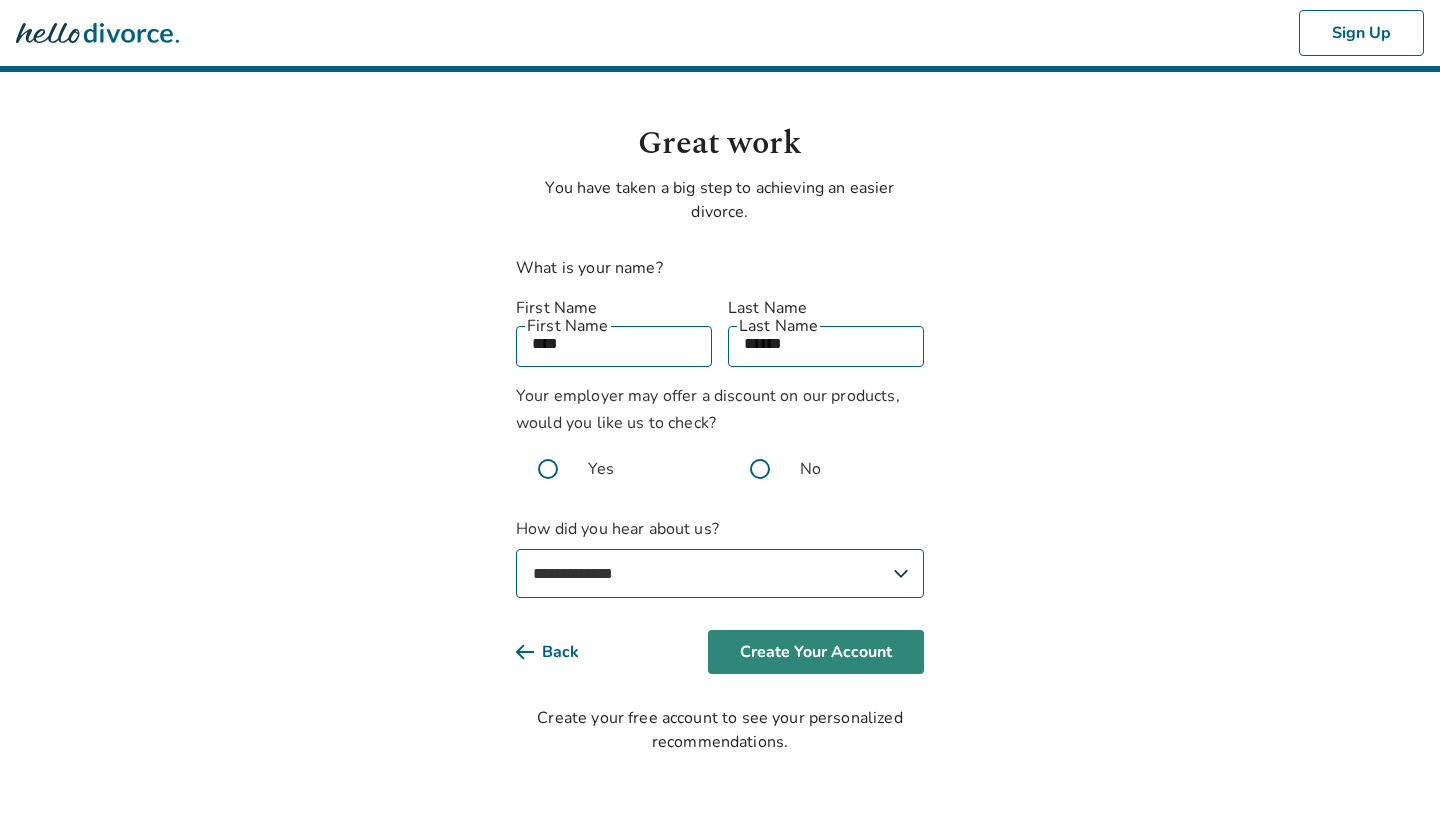 click on "Create Your Account" at bounding box center (816, 652) 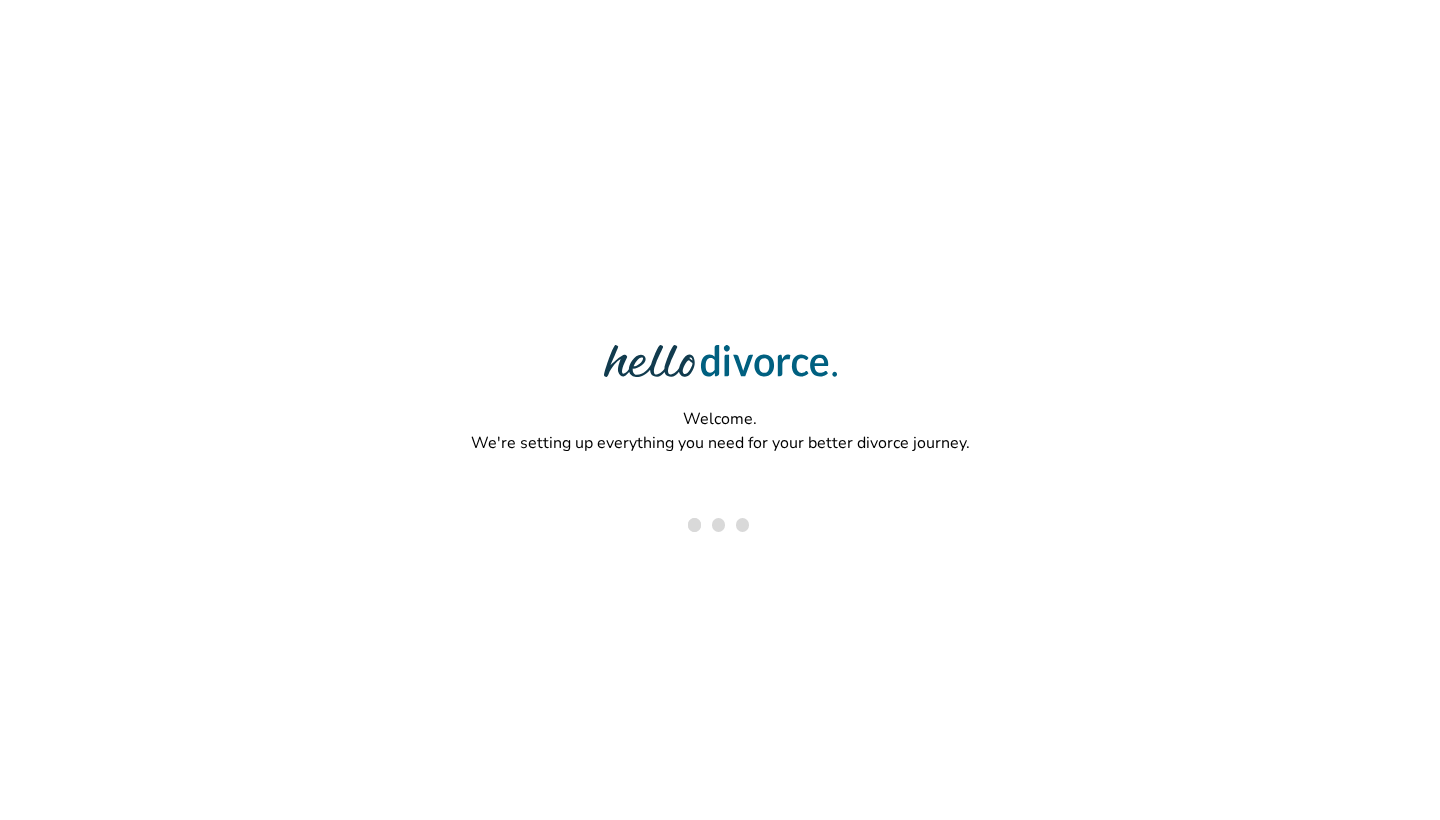 scroll, scrollTop: 0, scrollLeft: 0, axis: both 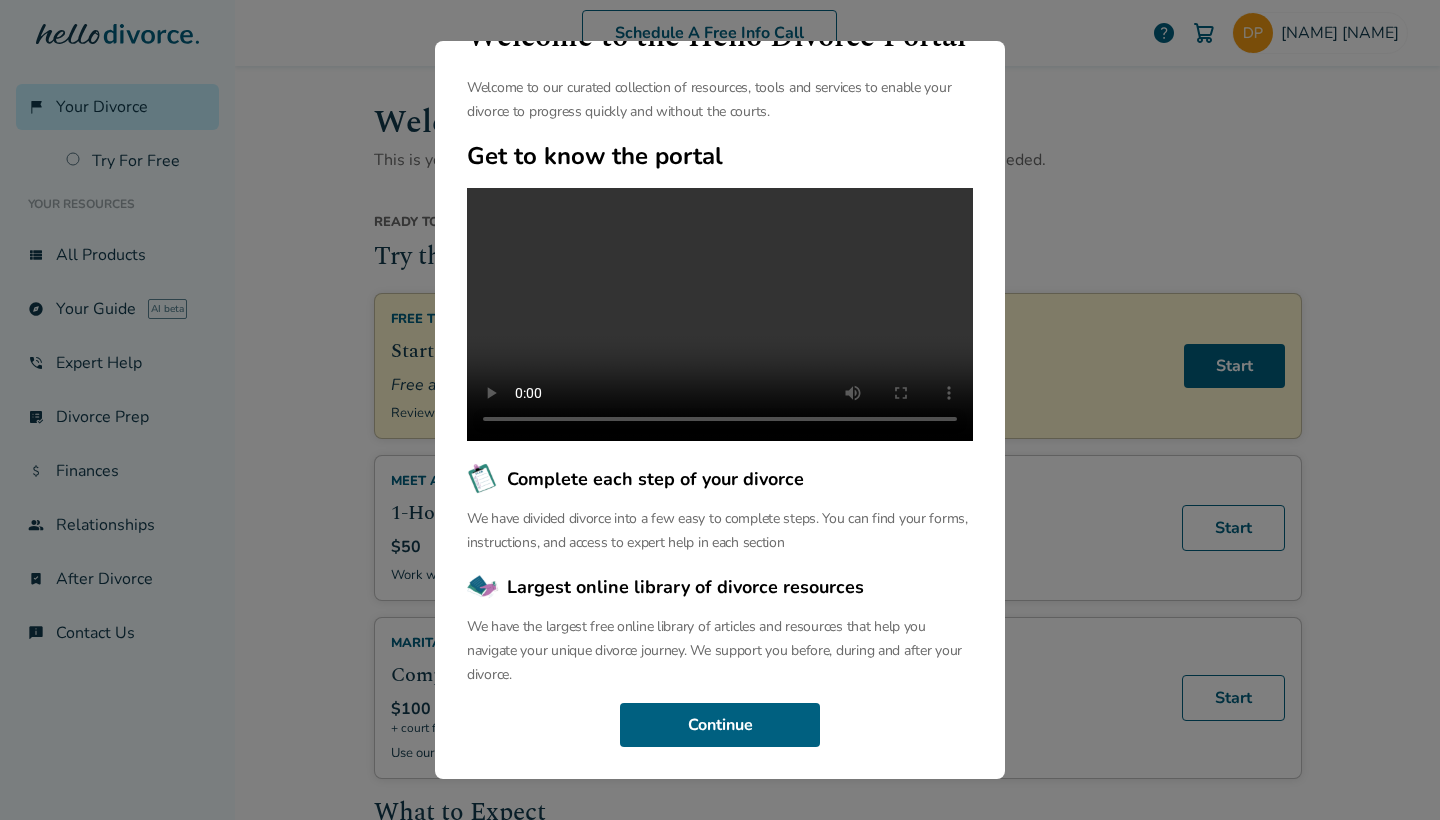 click at bounding box center [720, 314] 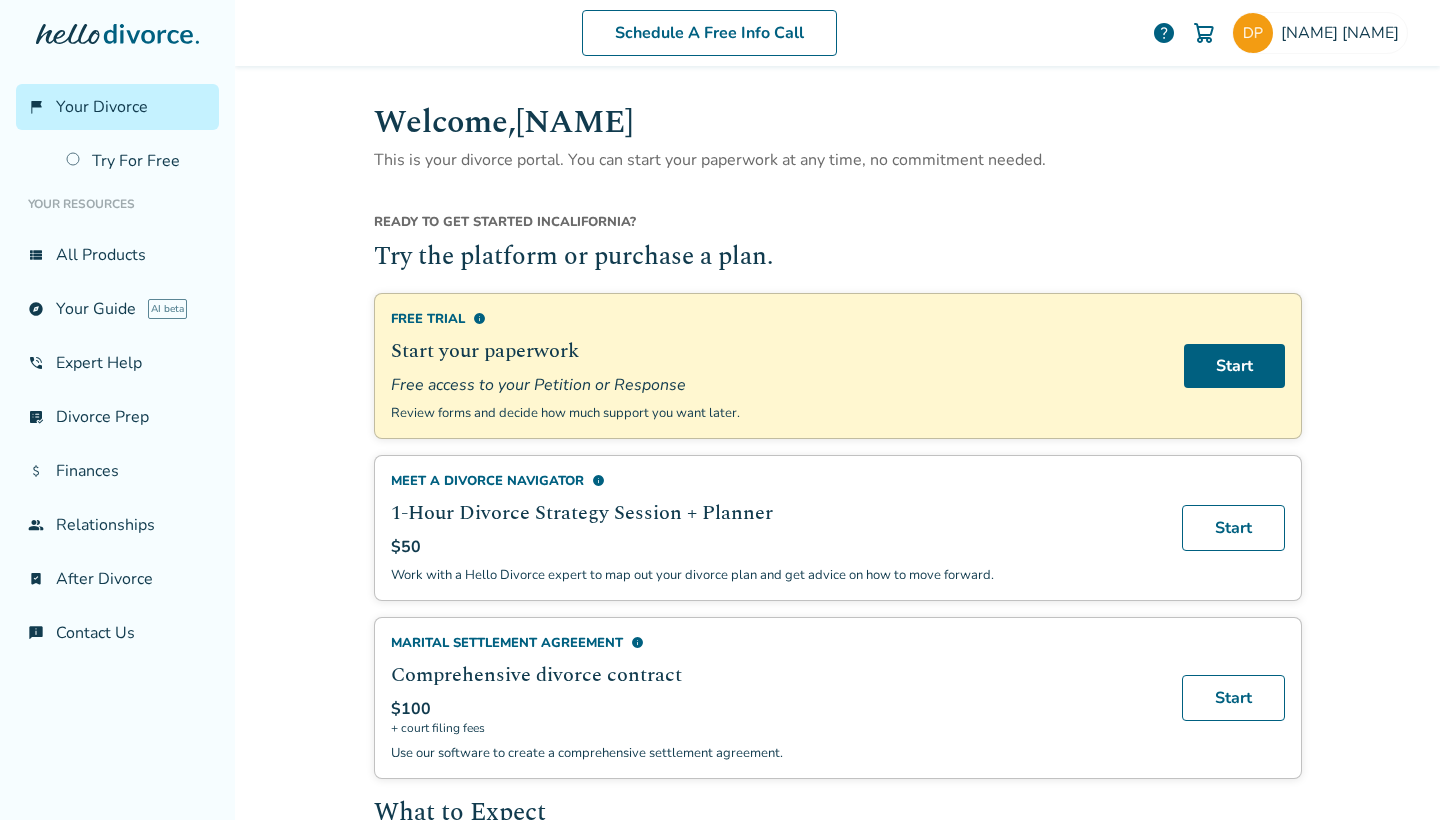 scroll, scrollTop: 0, scrollLeft: 0, axis: both 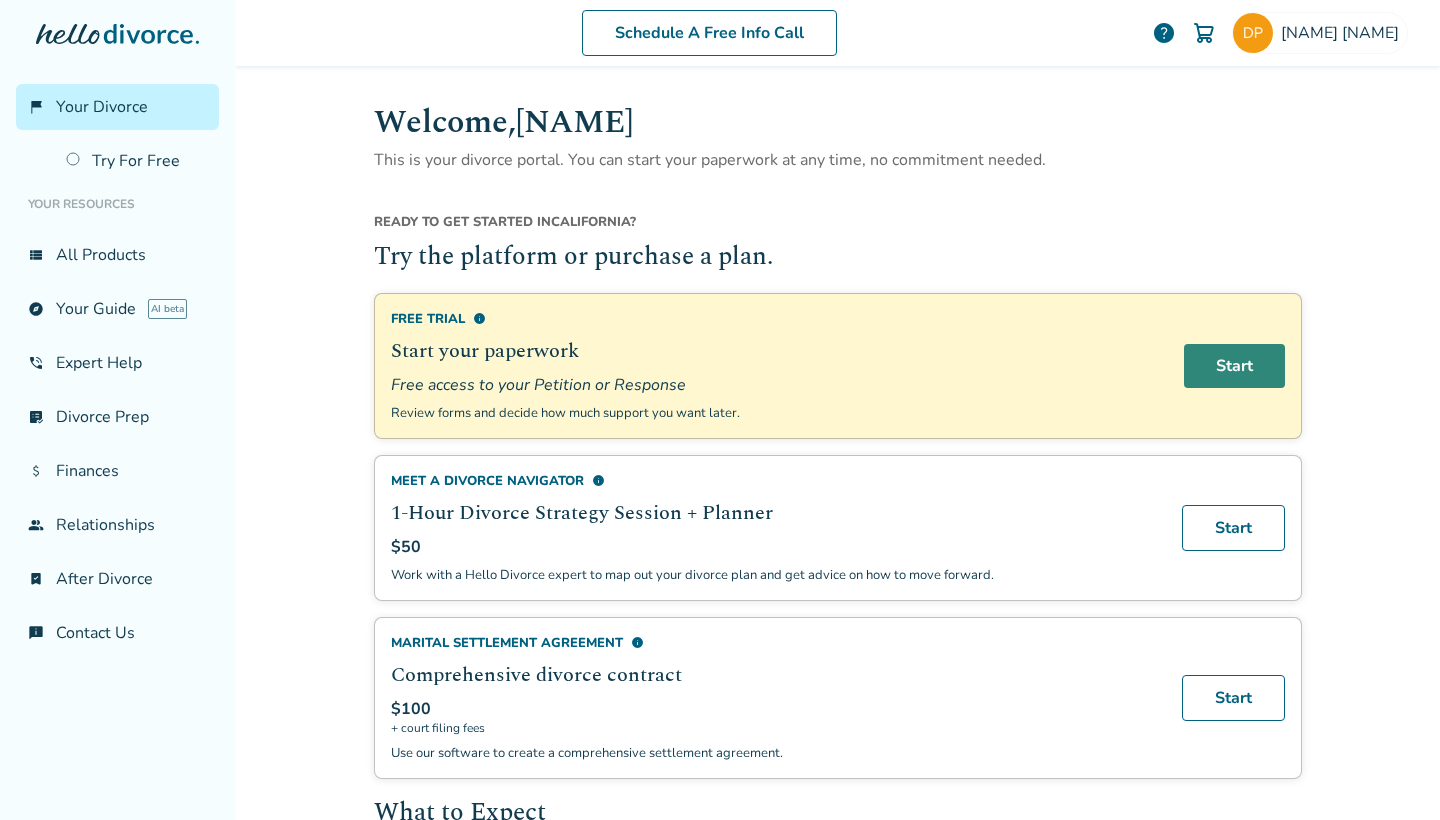 click on "Start" at bounding box center (1234, 366) 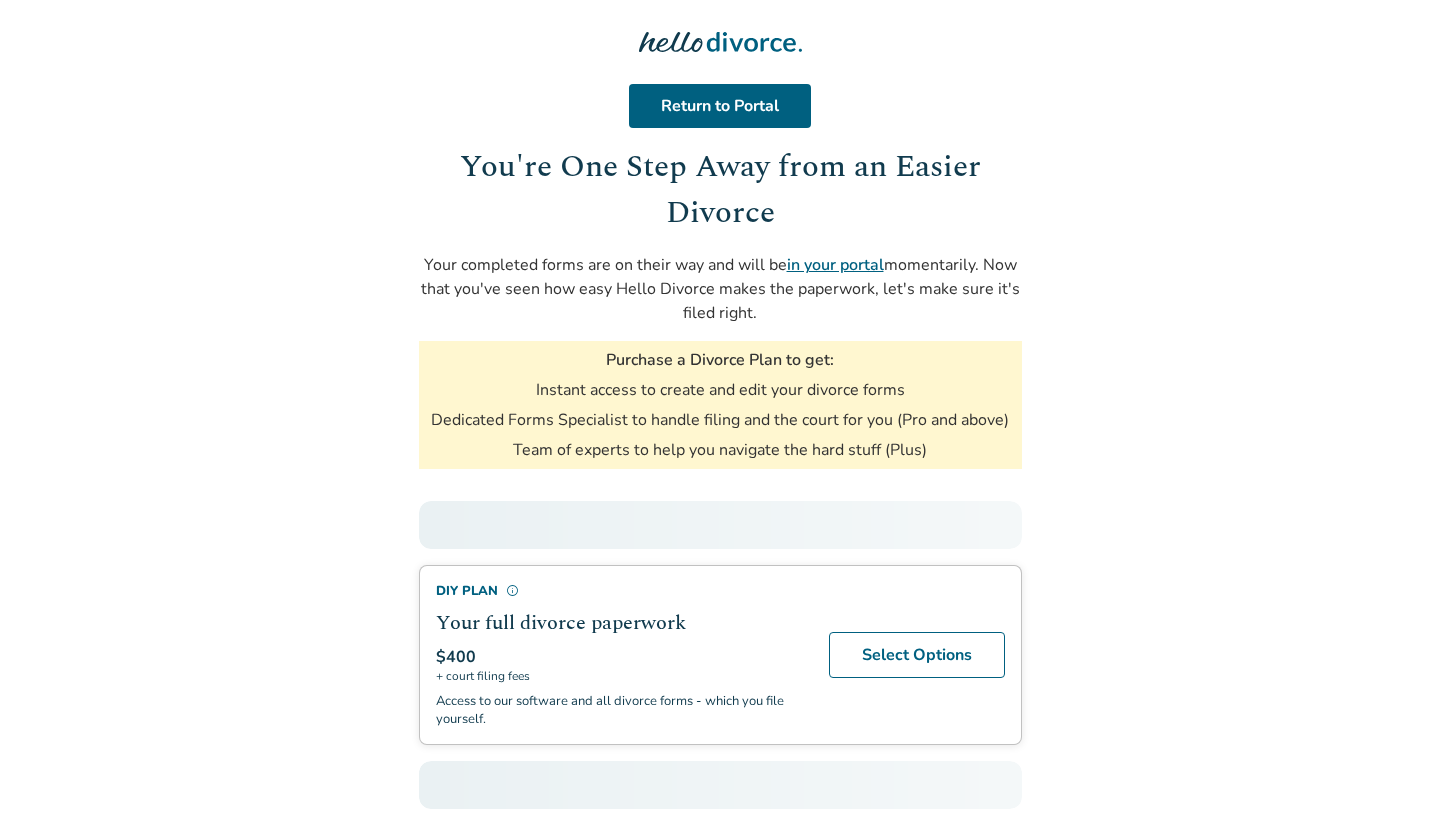 scroll, scrollTop: 0, scrollLeft: 0, axis: both 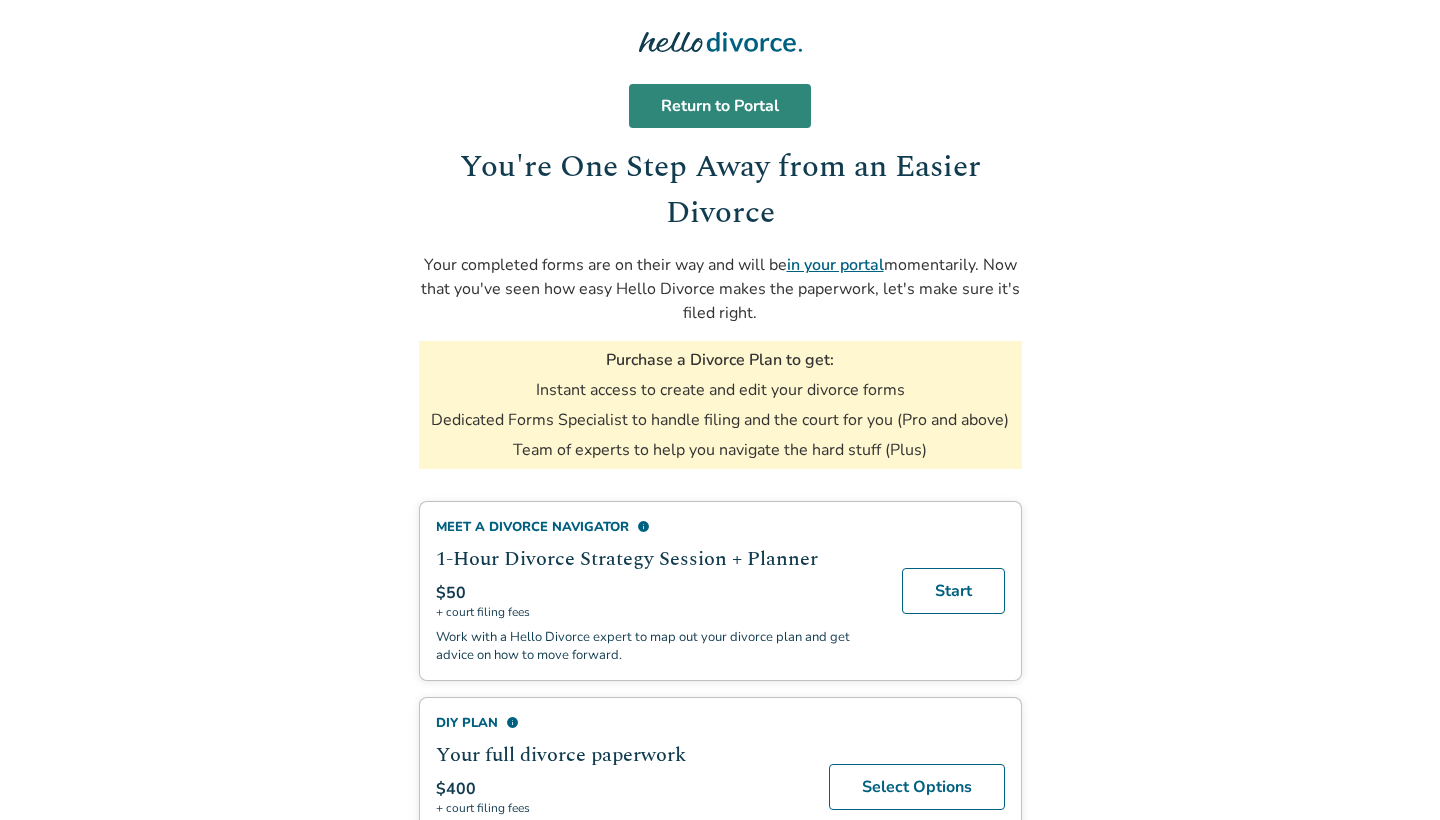 click on "Return to Portal" at bounding box center (720, 106) 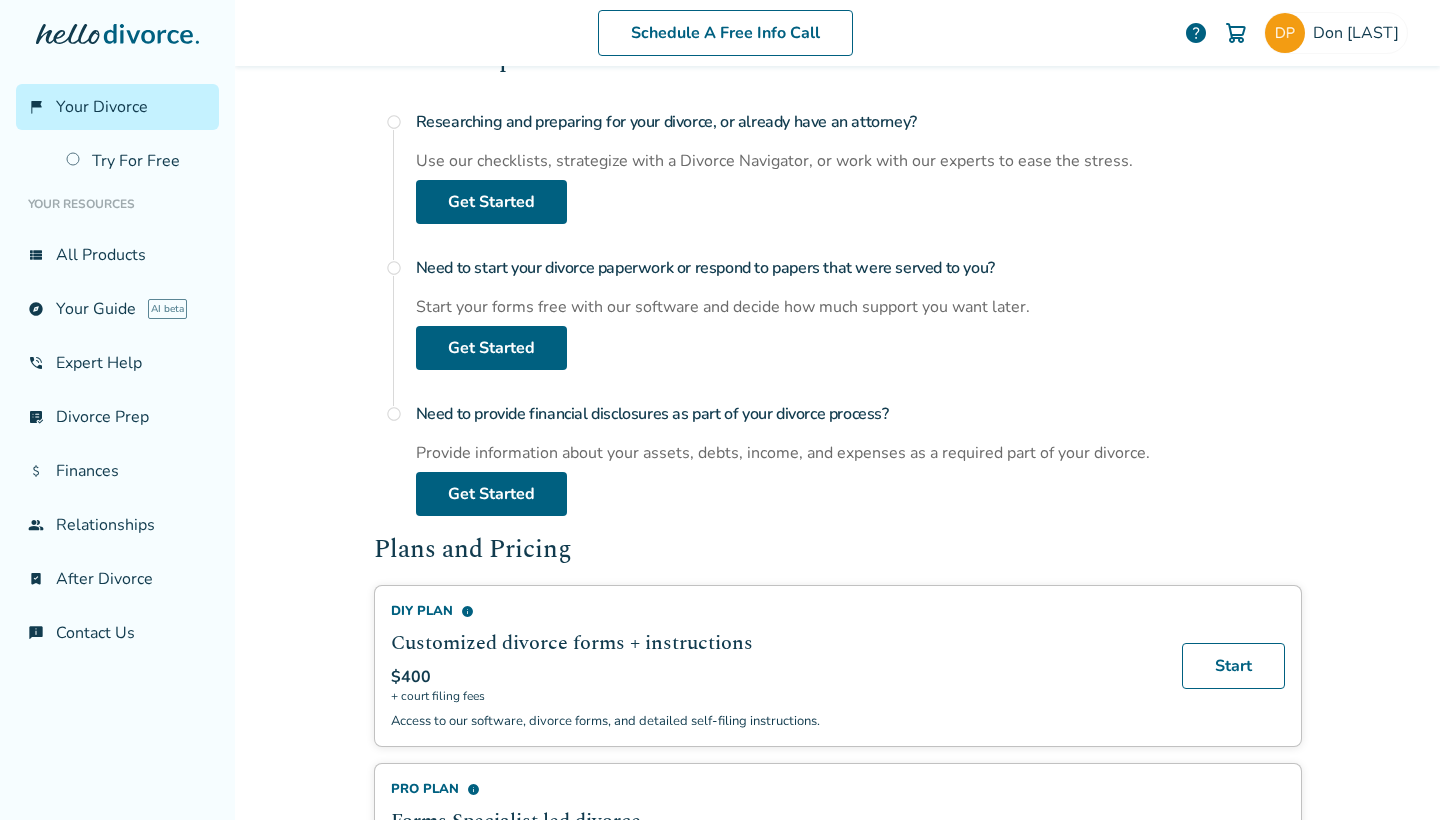 scroll, scrollTop: 652, scrollLeft: 0, axis: vertical 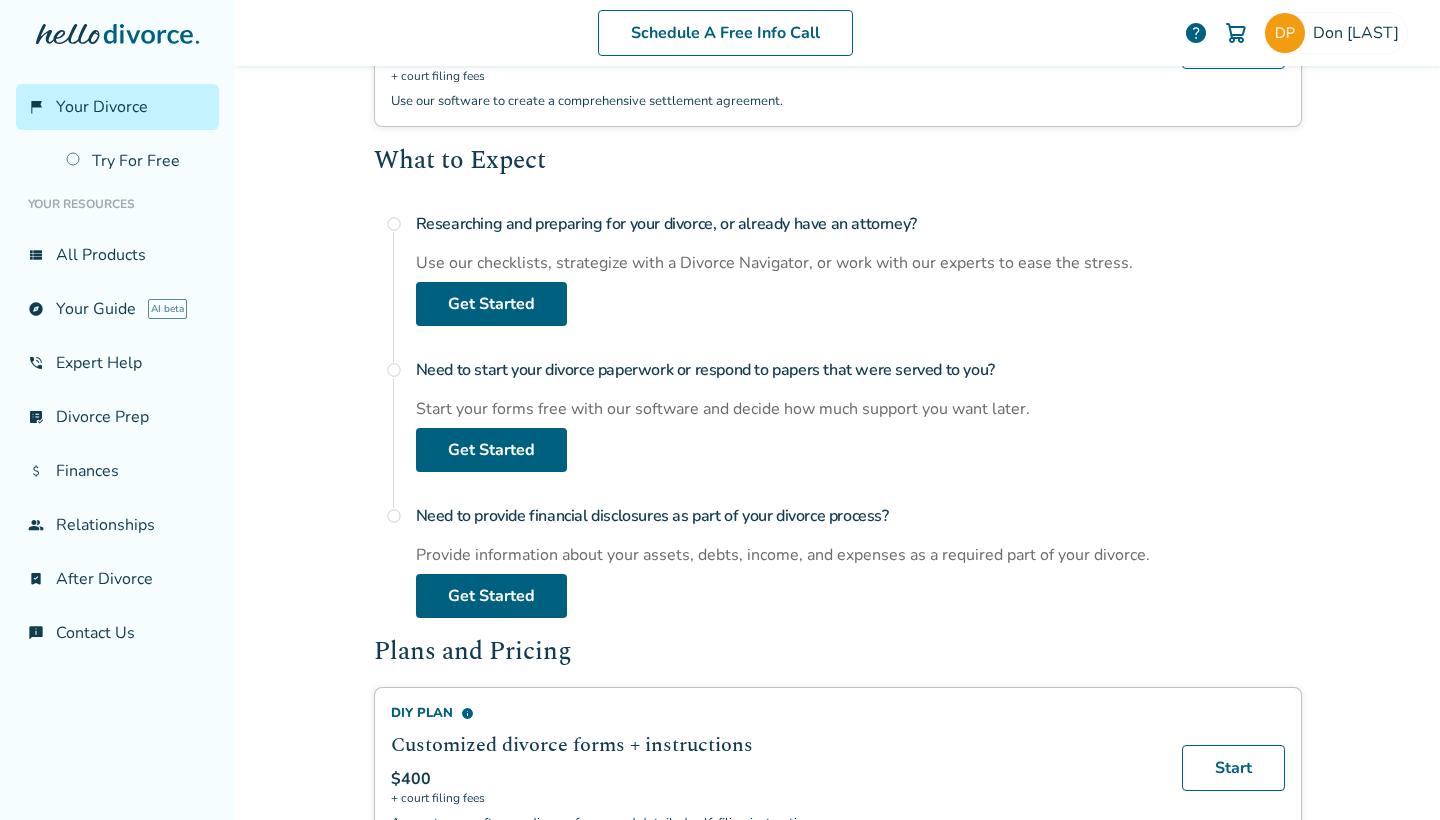 click on "Your Divorce" at bounding box center [102, 107] 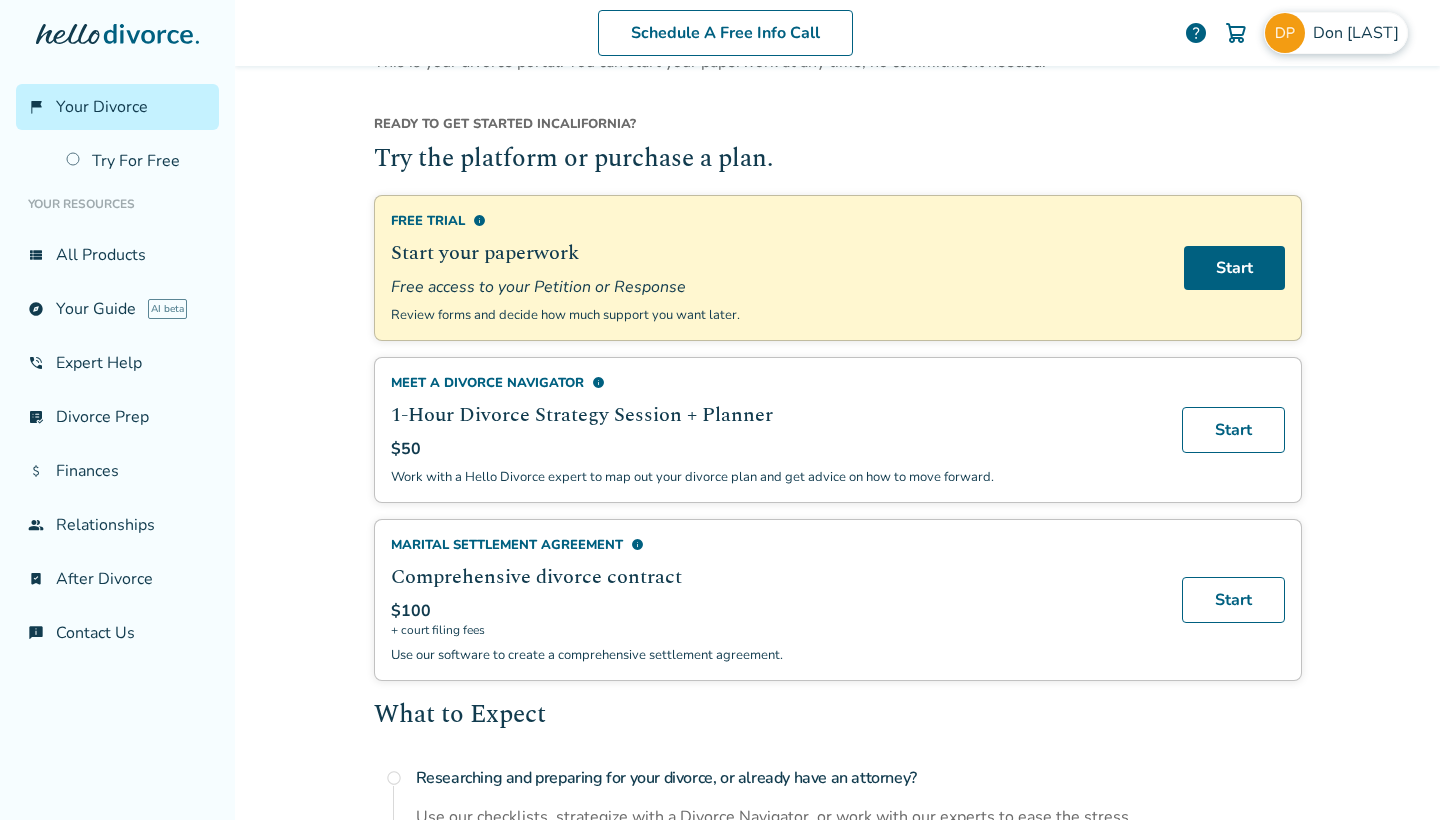 click on "[FIRST] [LAST]" at bounding box center (1360, 33) 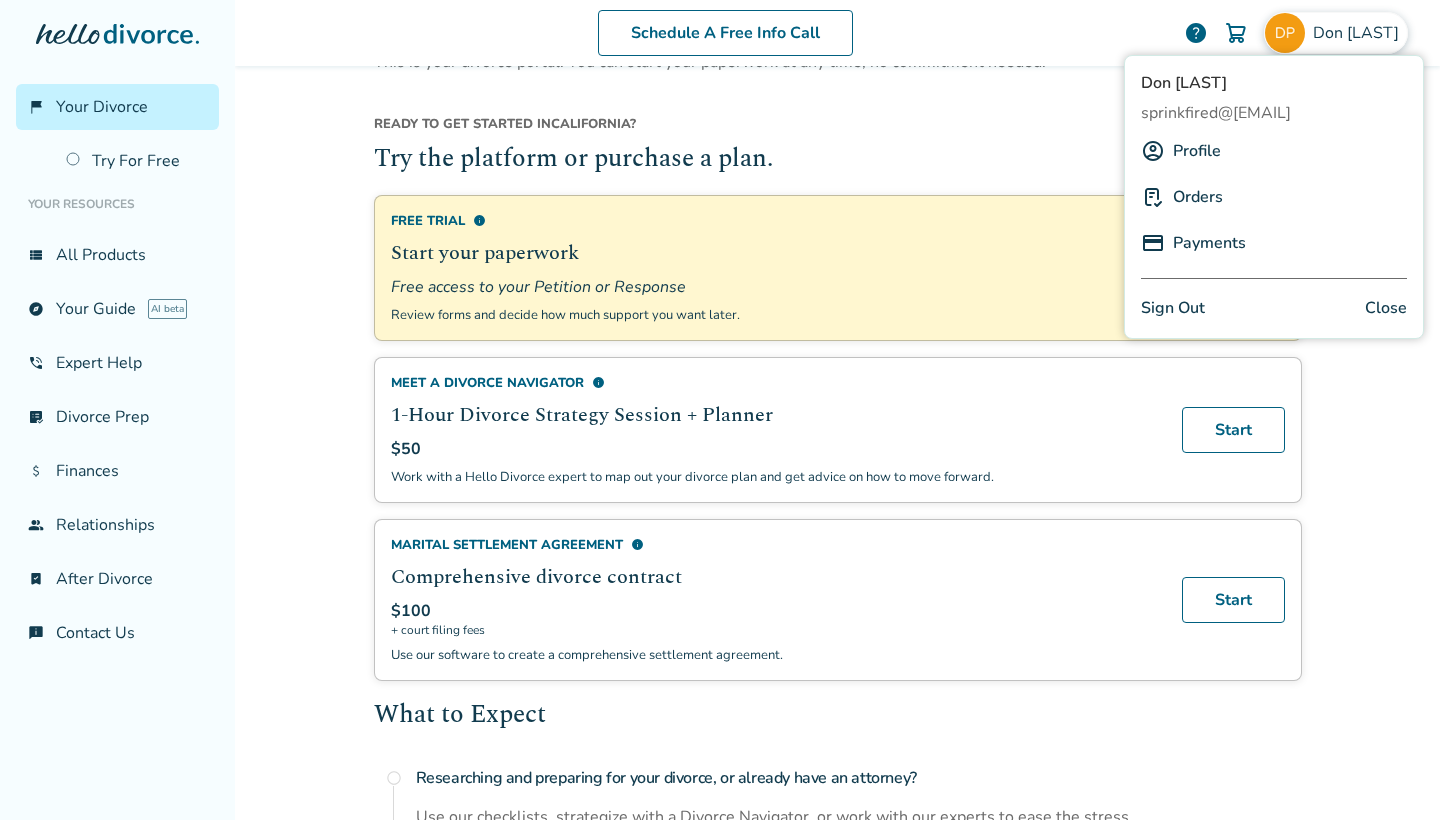 click on "Try the platform or purchase a plan." at bounding box center (838, 160) 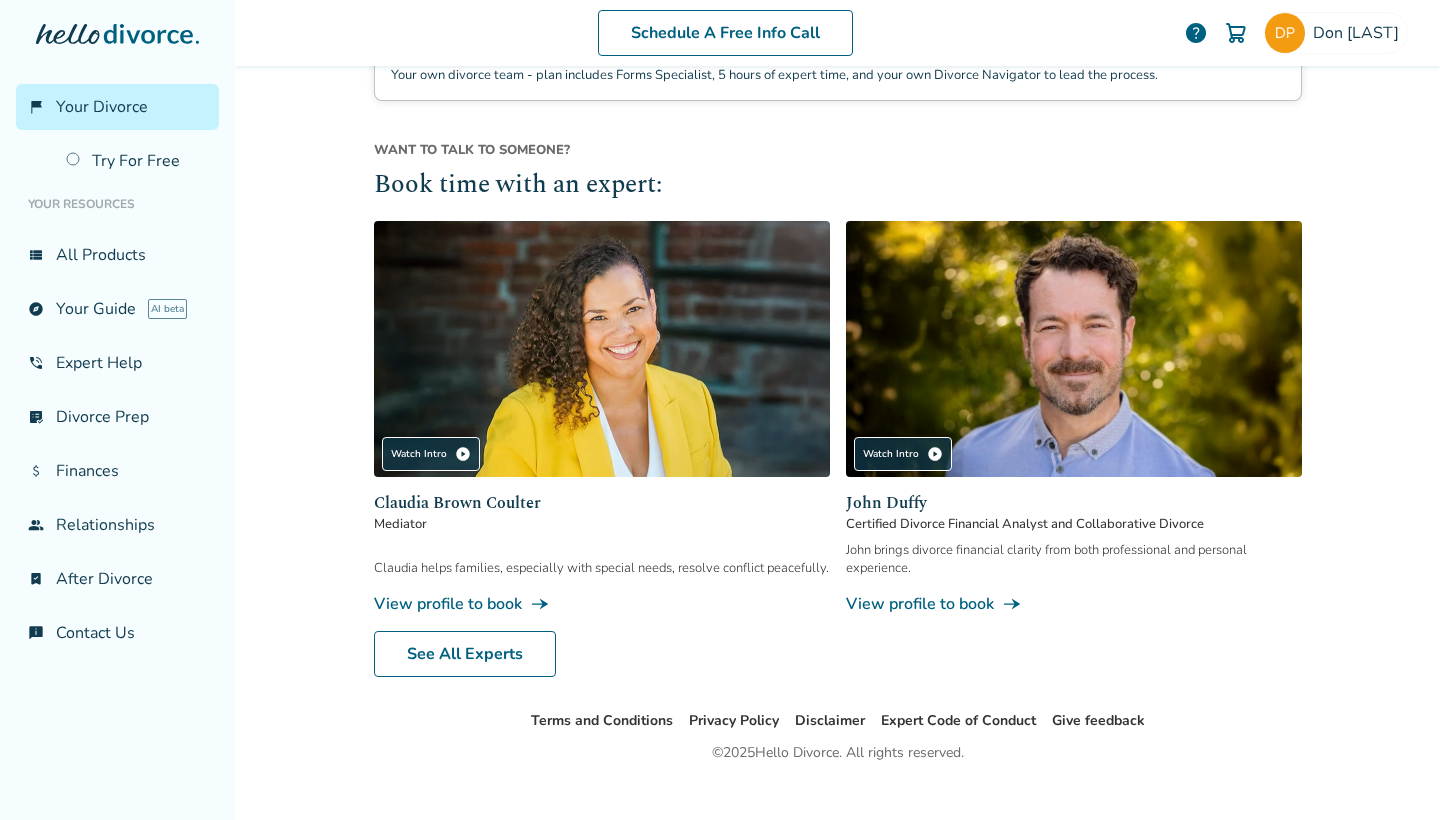 scroll, scrollTop: 1747, scrollLeft: 0, axis: vertical 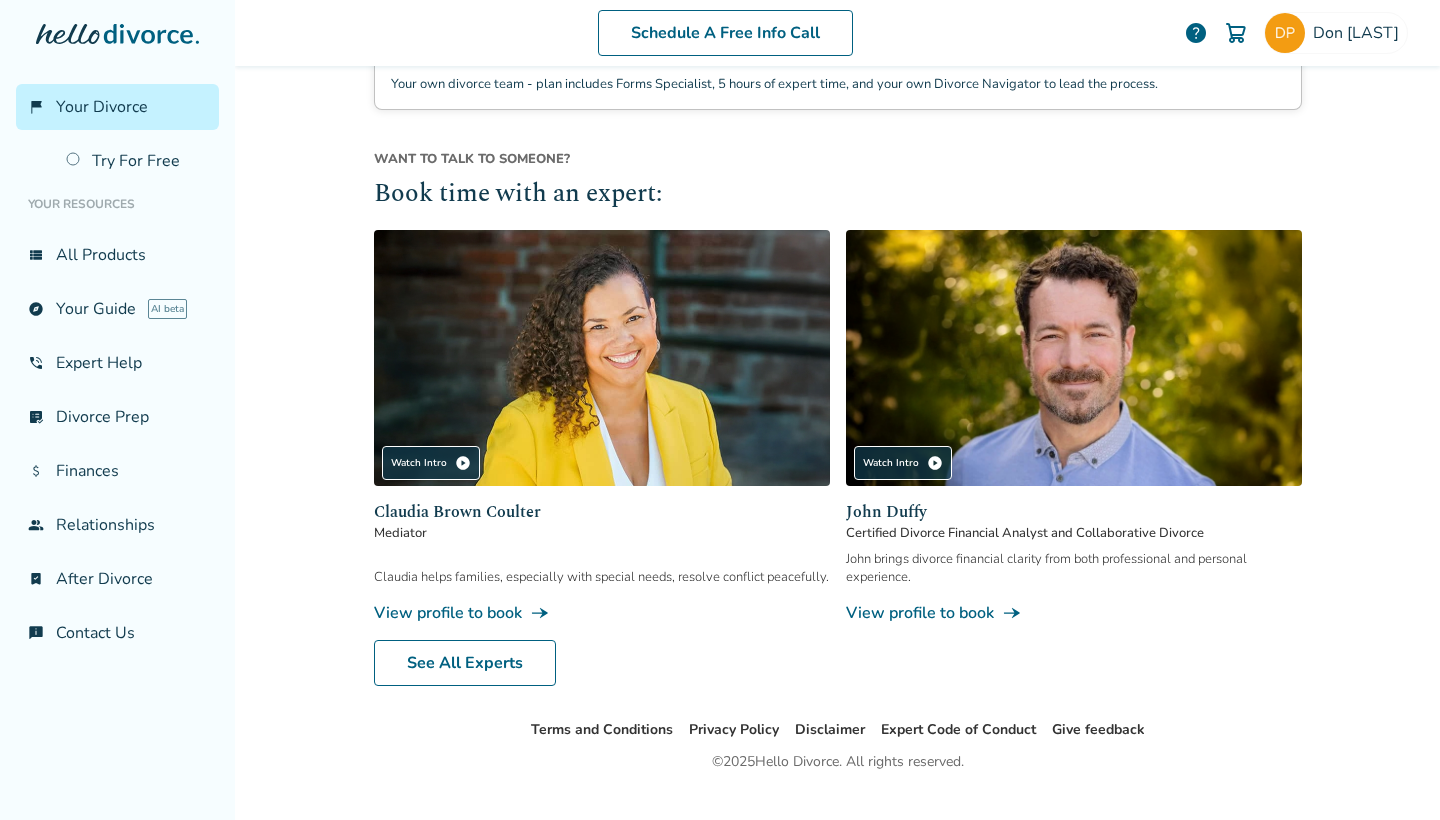 click at bounding box center (1236, 33) 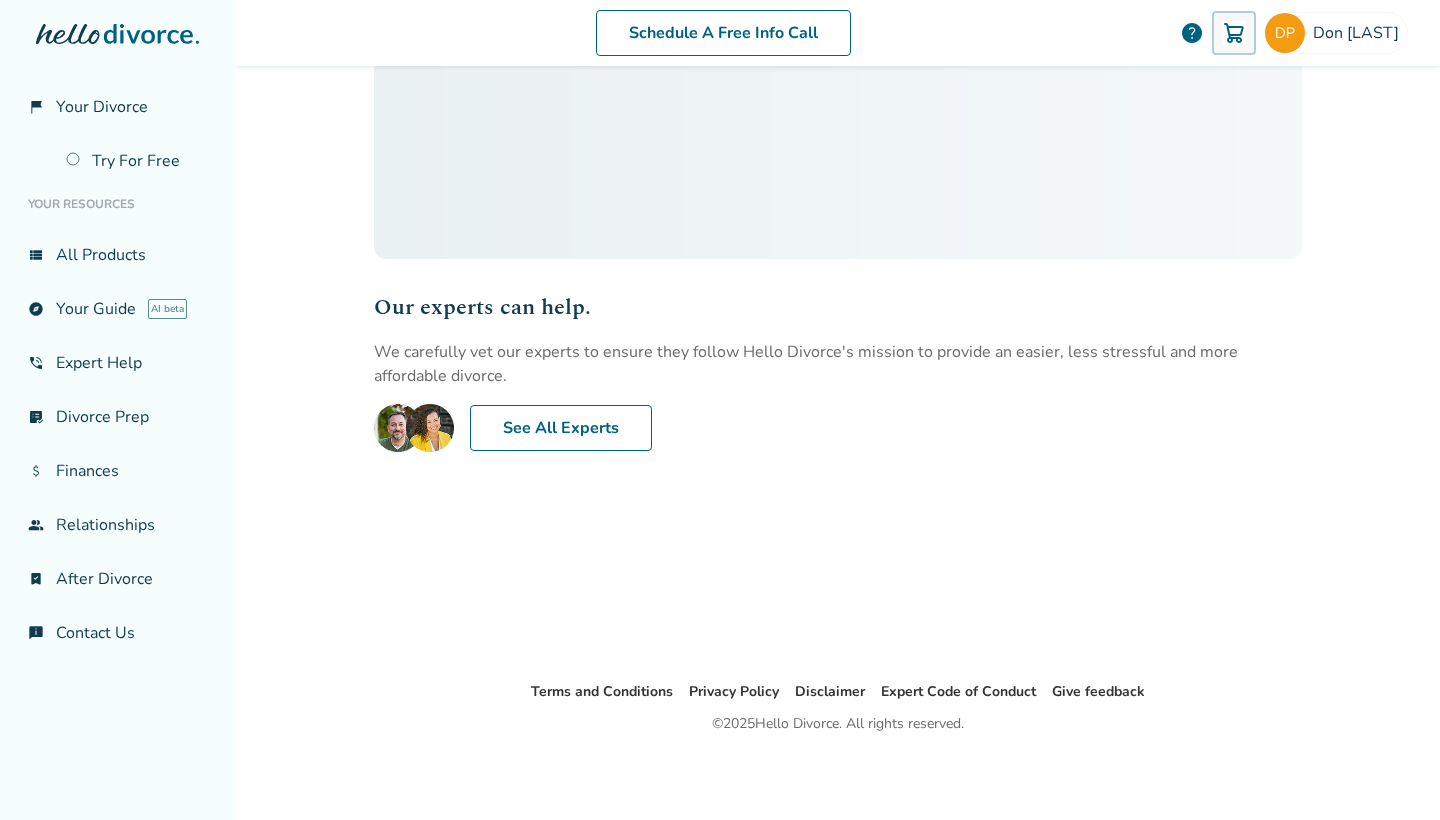 scroll, scrollTop: 98, scrollLeft: 0, axis: vertical 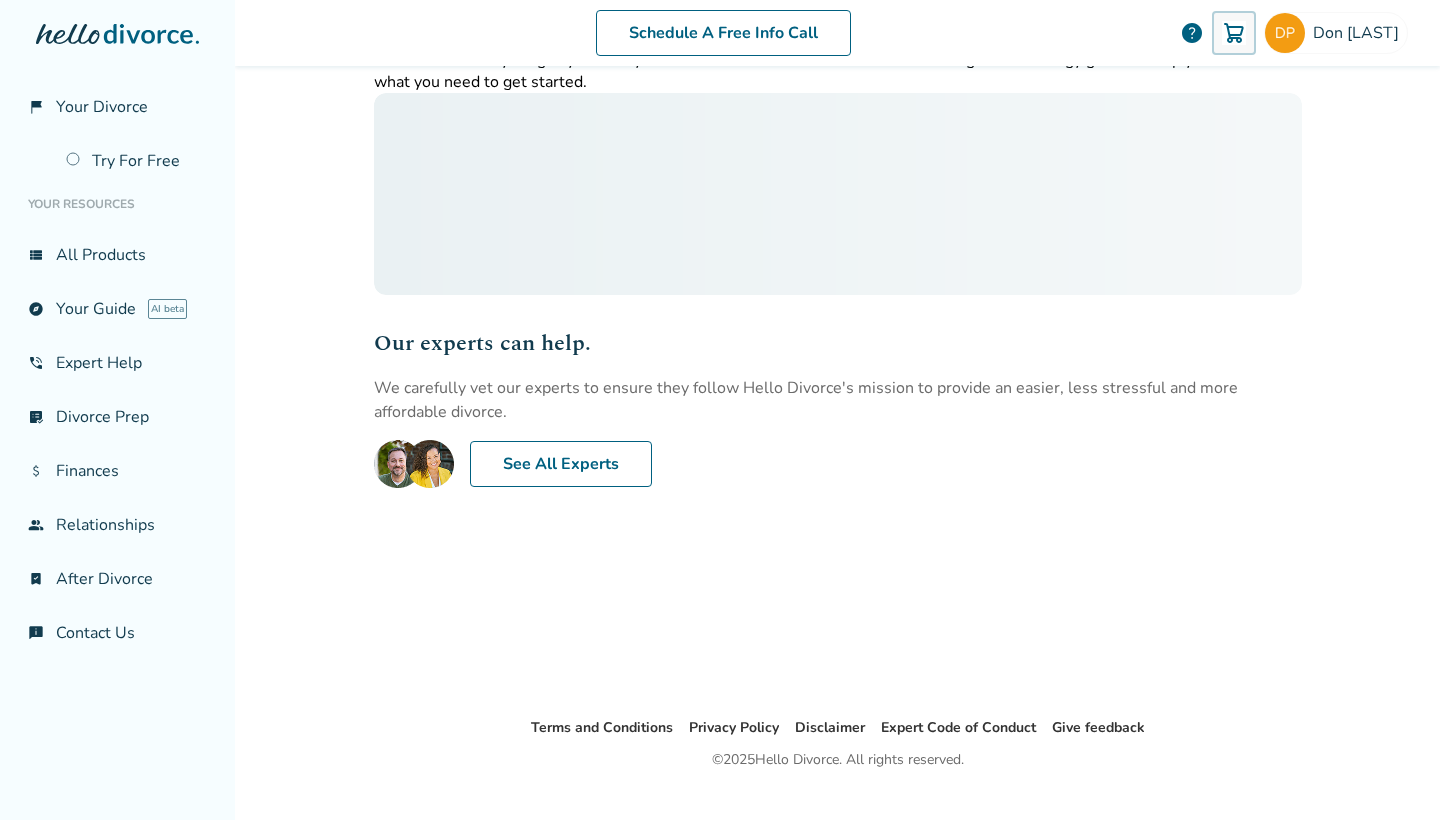 click at bounding box center (1234, 33) 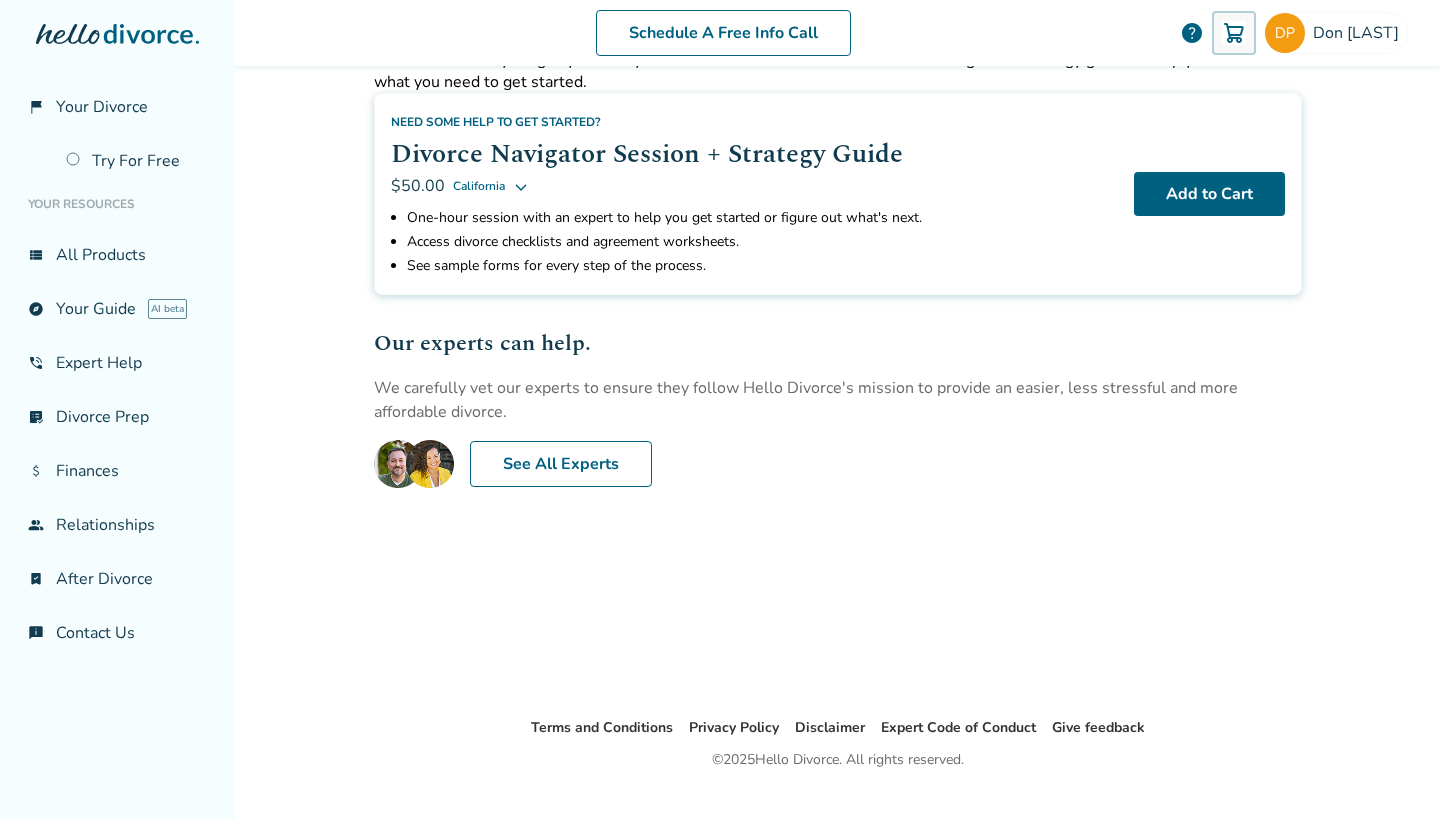 click at bounding box center [1234, 33] 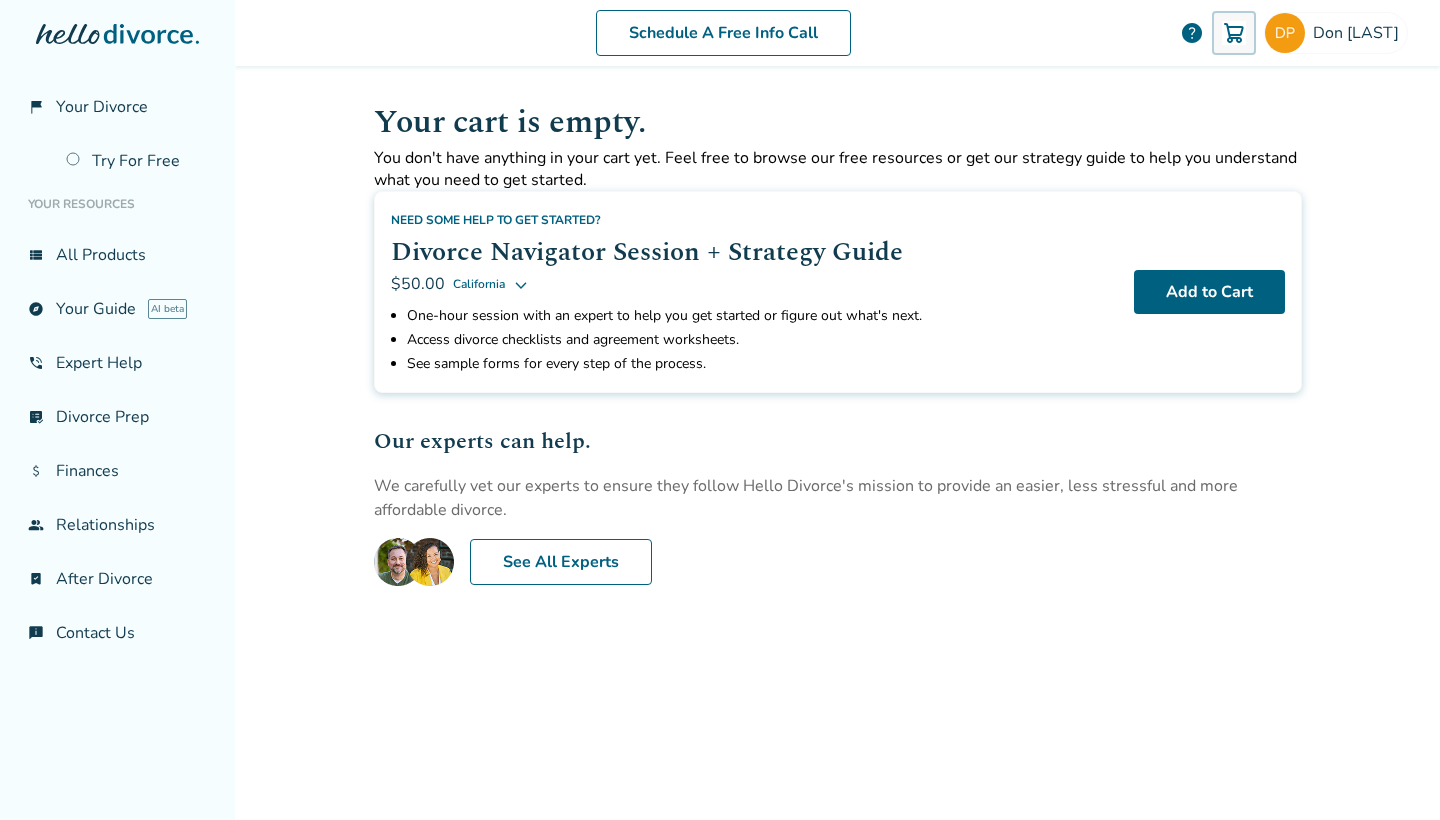 scroll, scrollTop: 0, scrollLeft: 0, axis: both 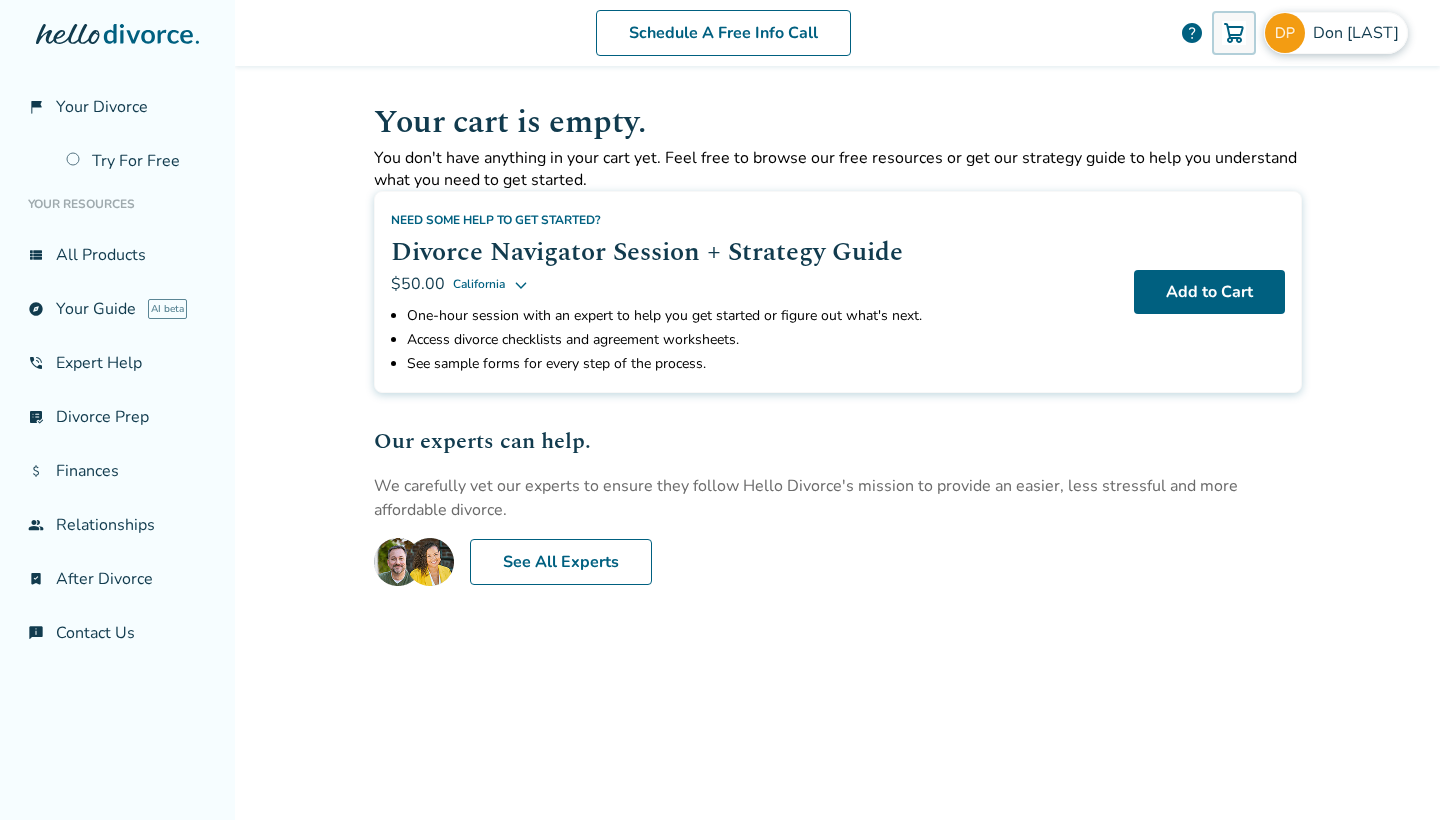 click on "[FIRST] [LAST]" at bounding box center [1360, 33] 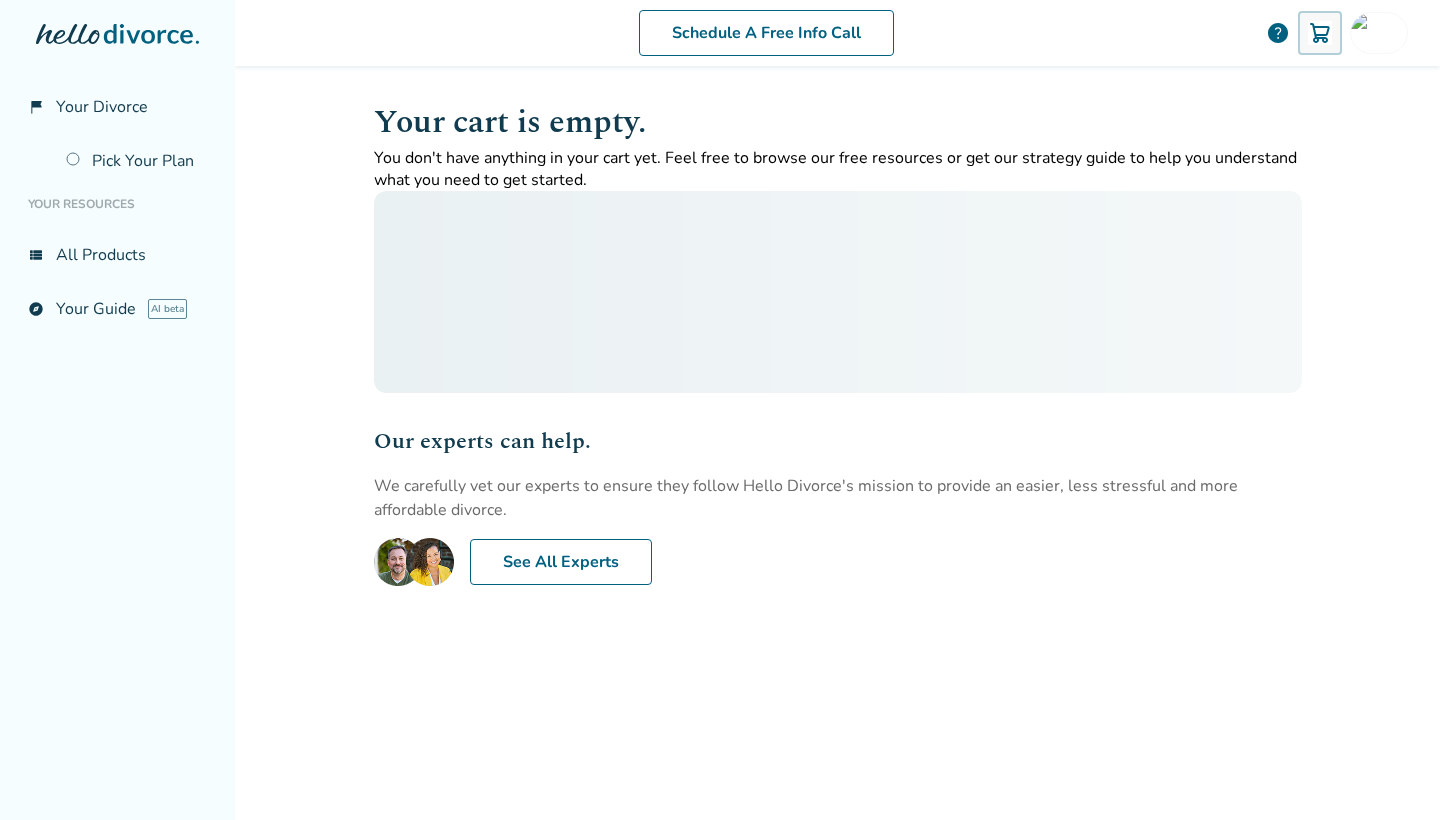 scroll, scrollTop: 0, scrollLeft: 0, axis: both 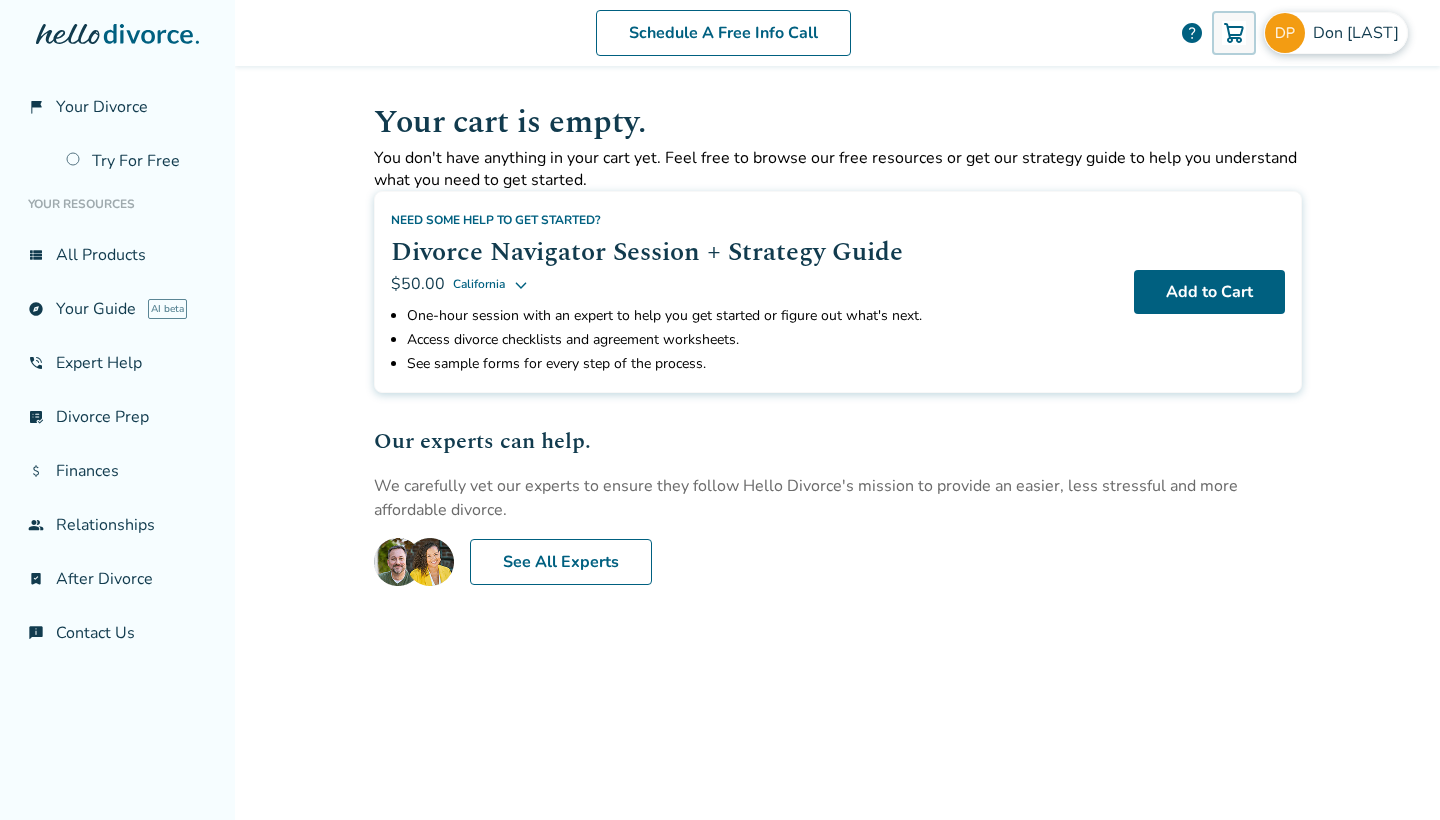 click on "[FIRST] [LAST]" at bounding box center (1360, 33) 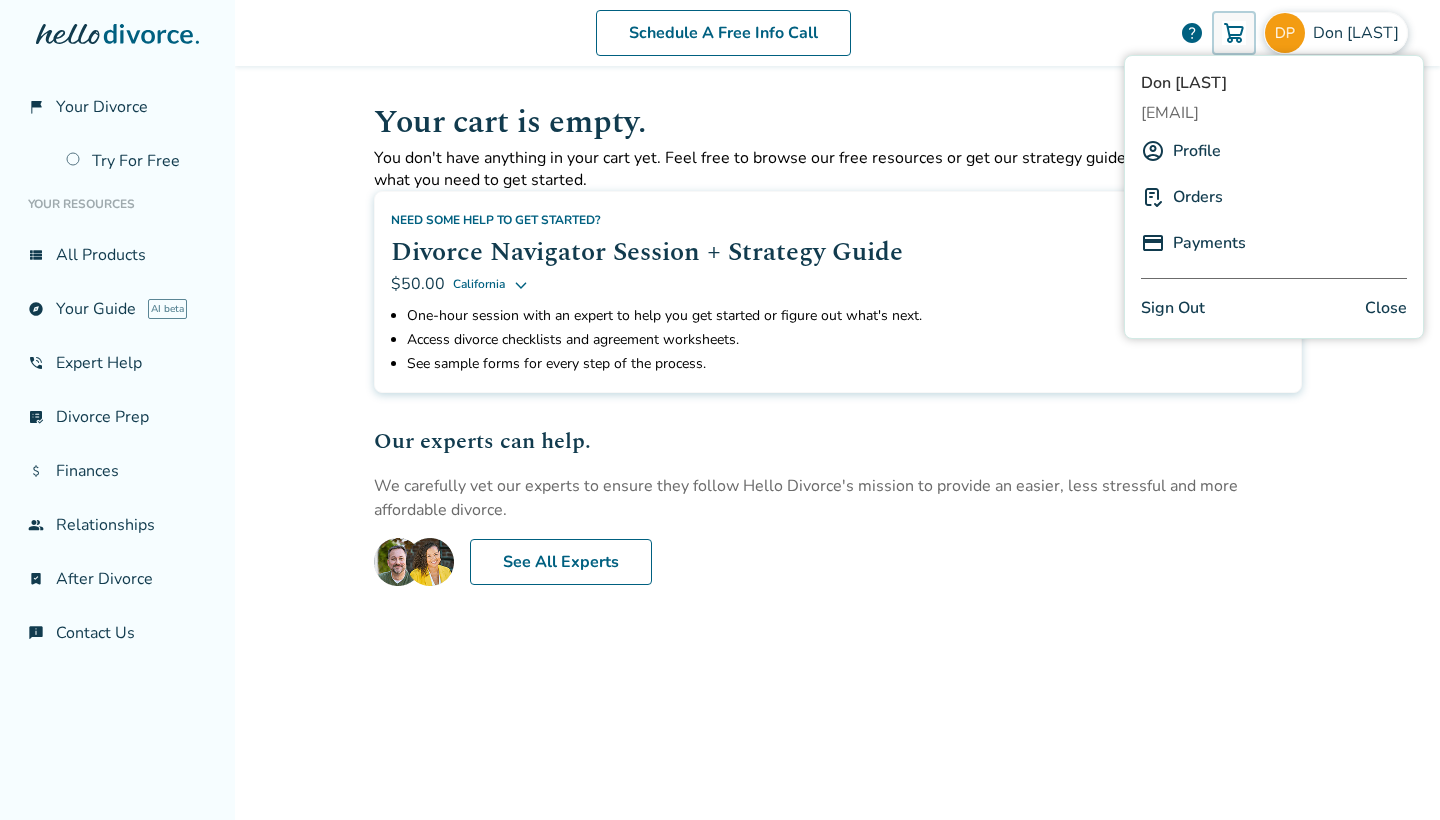 click on "Profile" at bounding box center [1197, 151] 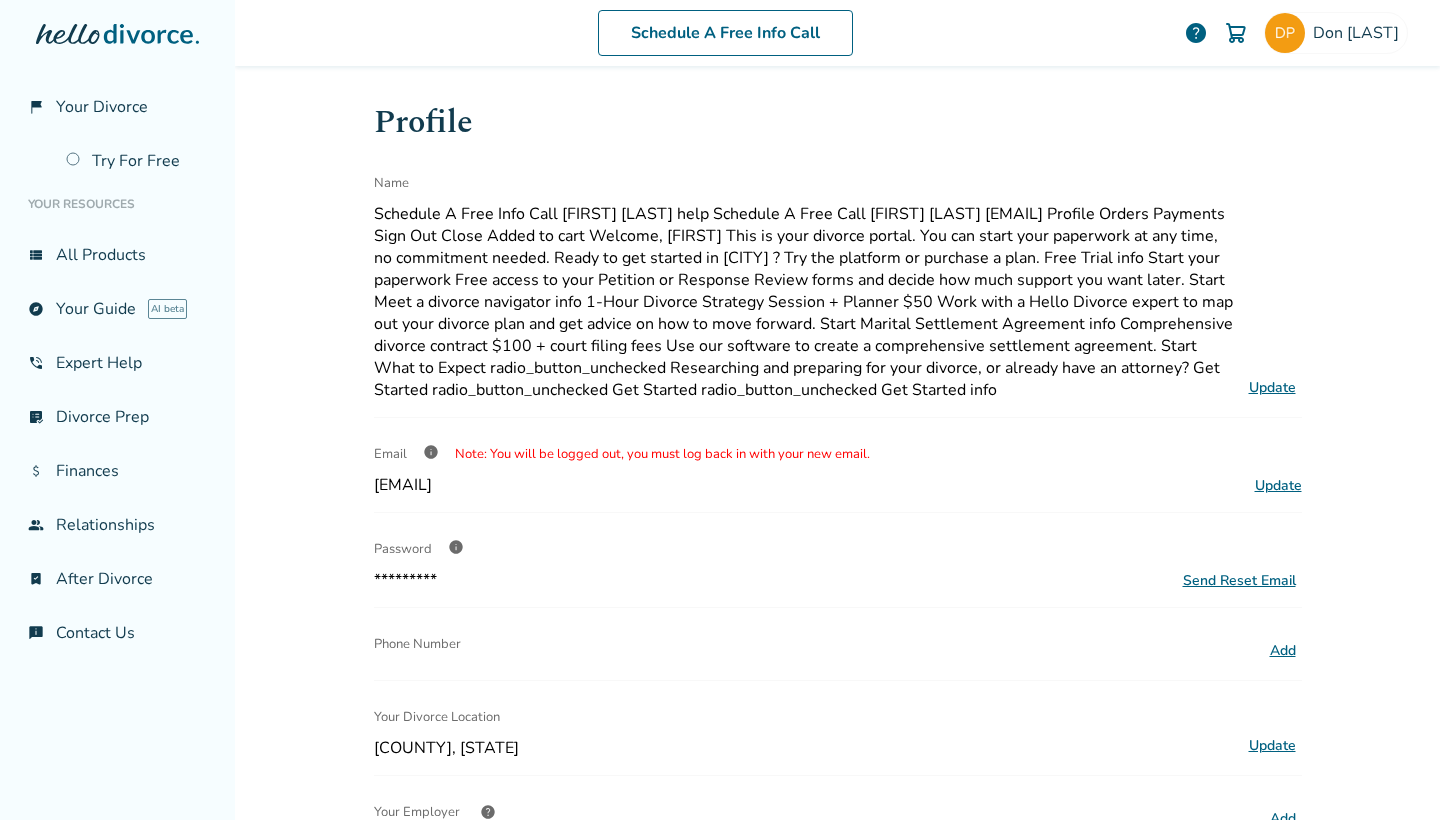 scroll, scrollTop: 0, scrollLeft: 0, axis: both 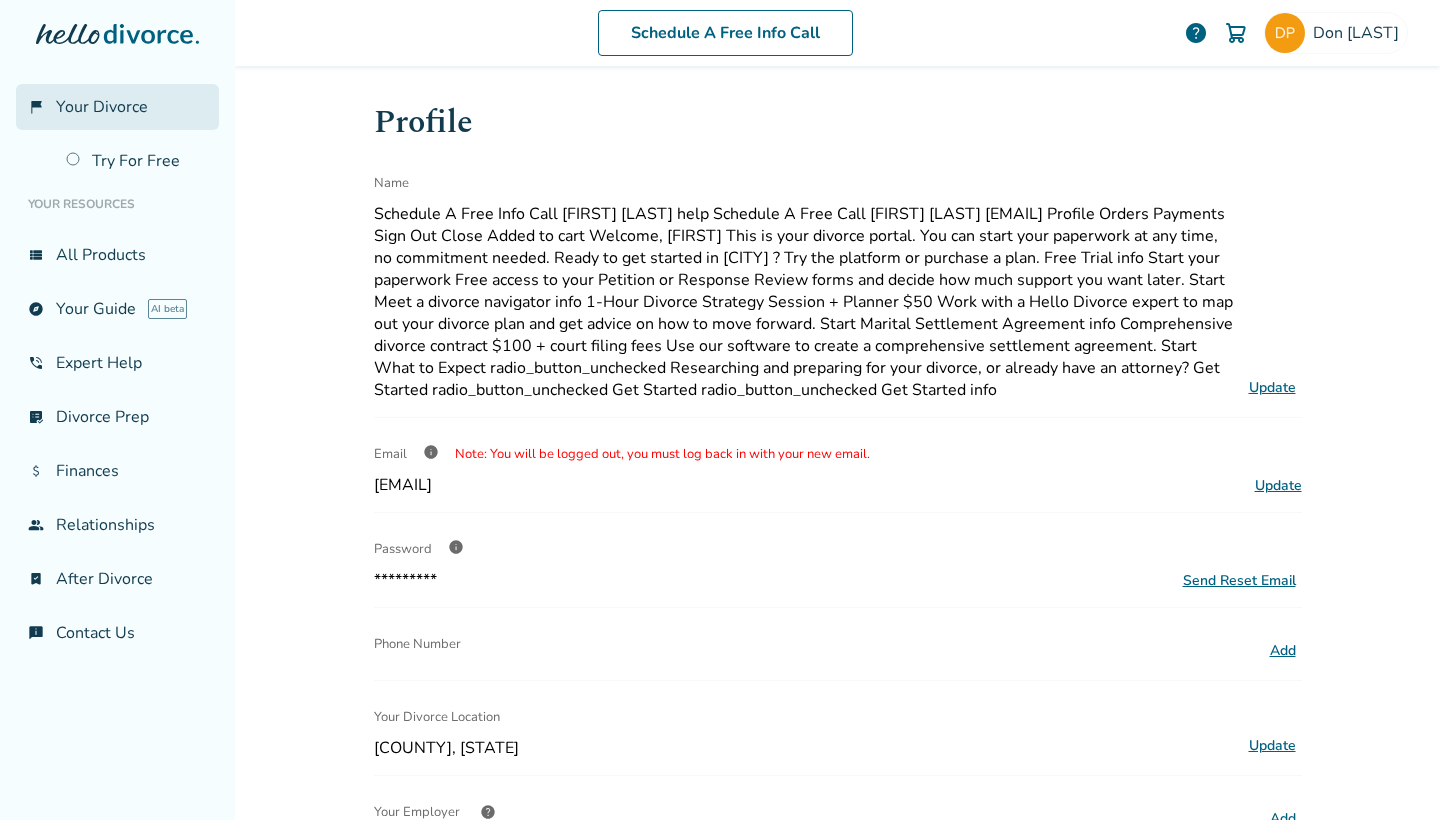 click on "Your Divorce" at bounding box center (102, 107) 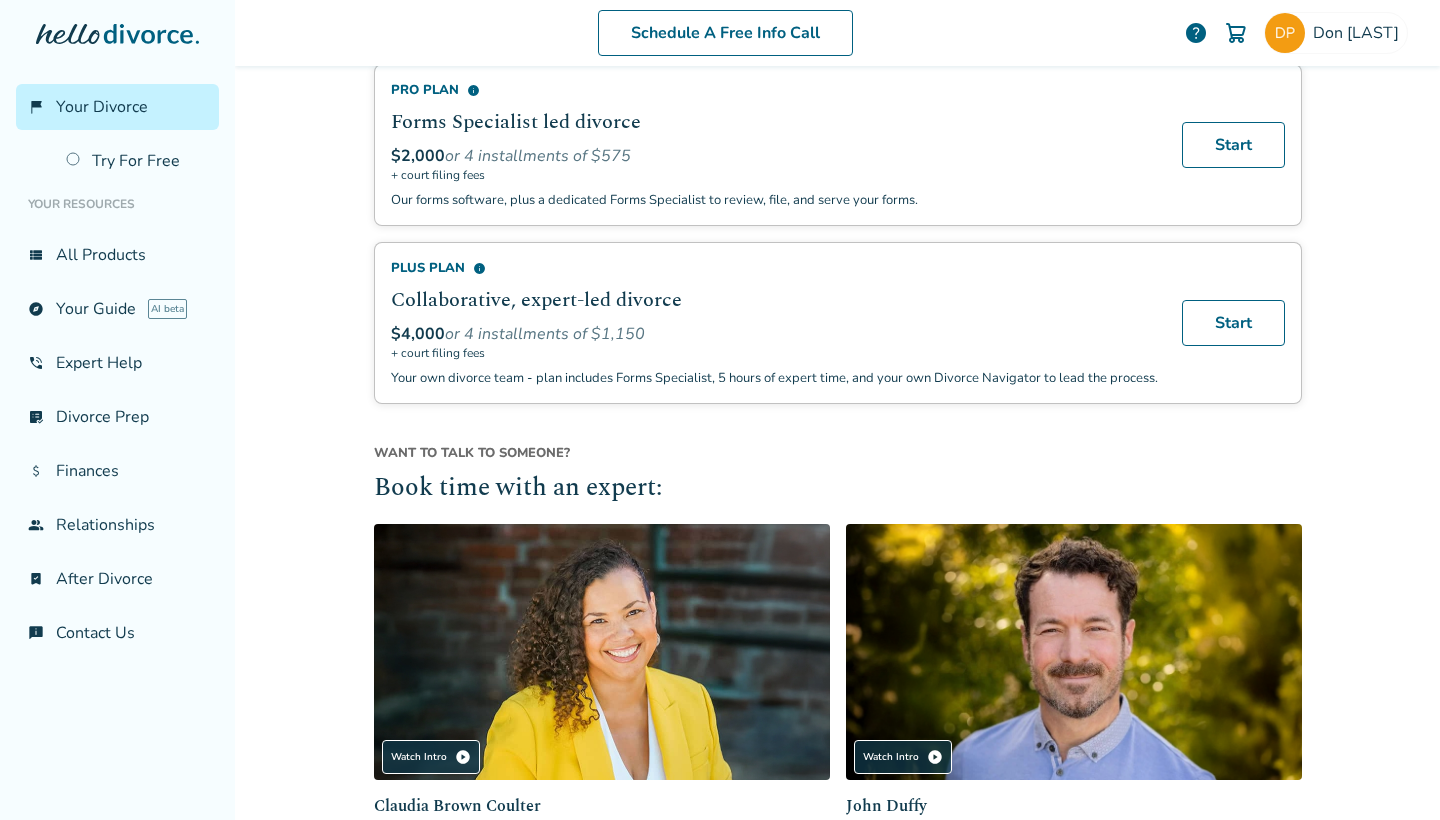 scroll, scrollTop: 1076, scrollLeft: 0, axis: vertical 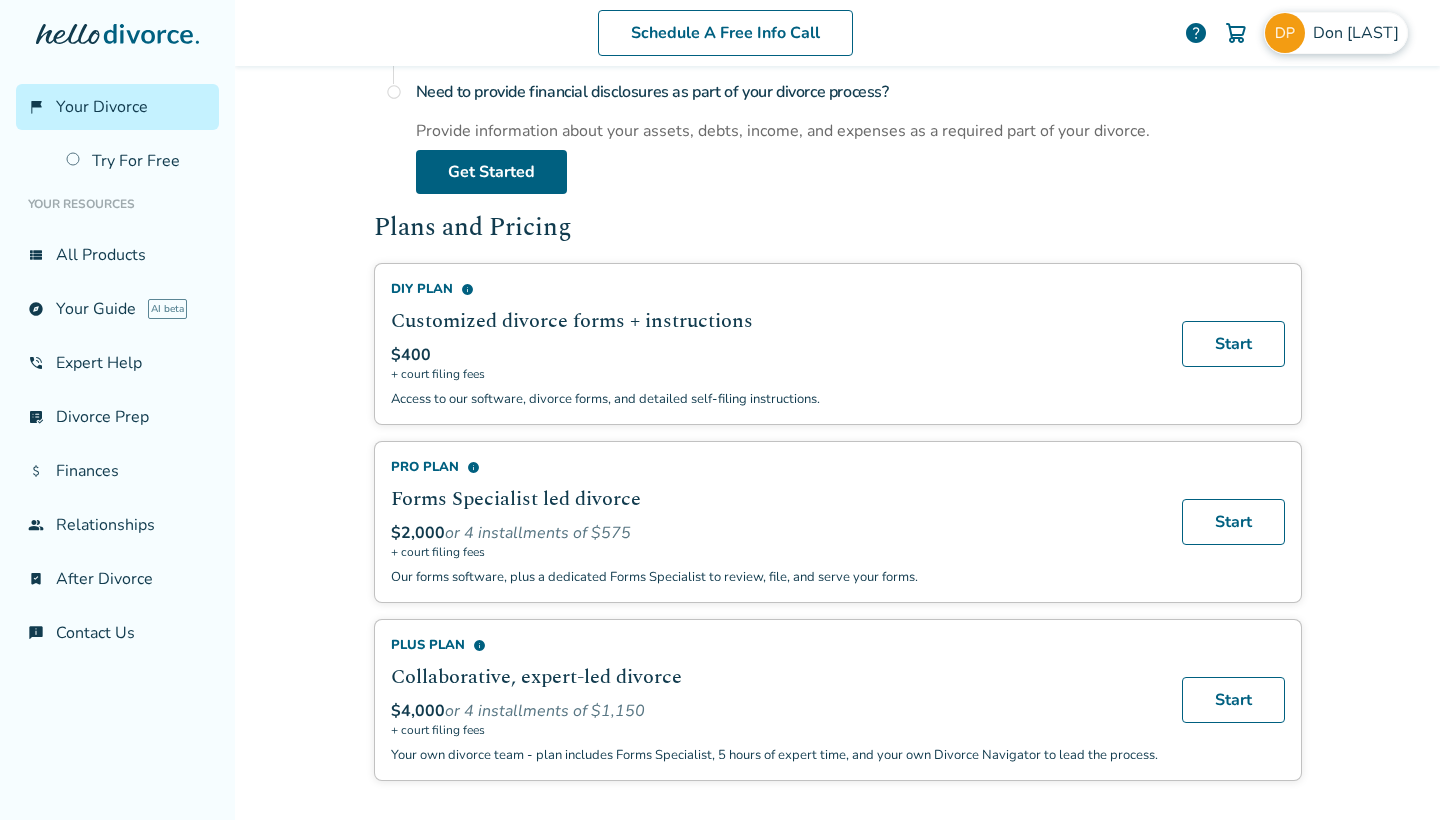 click on "Don    [LAST]" at bounding box center (1336, 33) 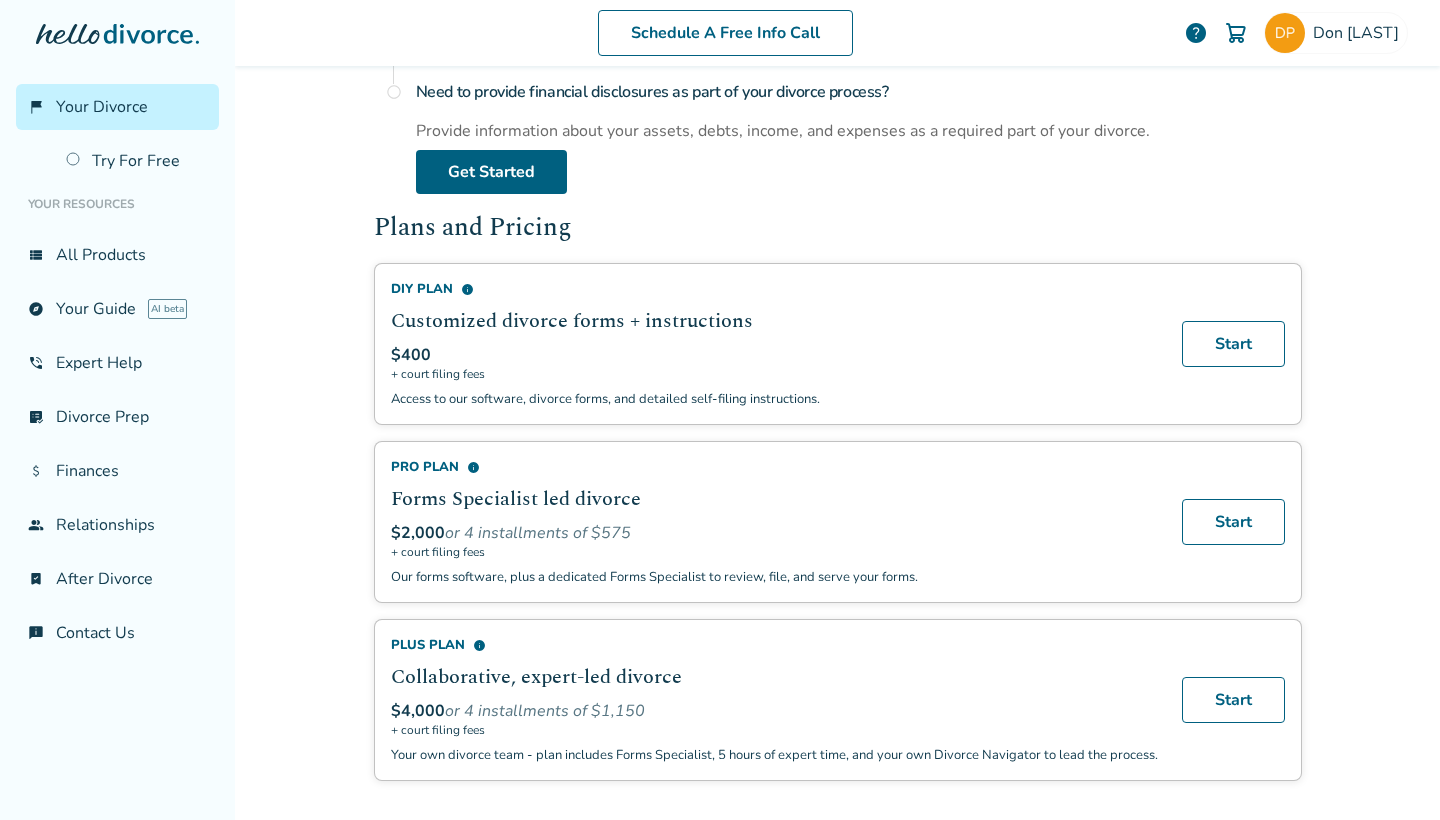 click on "Schedule A Free Info Call Don    Porter help Schedule A Free Call Don    Porter sprinkfired@gmail.com Profile Orders Payments Sign Out Close Added to cart Welcome,  Don  This is your divorce portal. You can start your paperwork at any time, no commitment needed. Ready to get started in  California ? Try the platform or purchase a plan. Free Trial info Start your paperwork Free access to your Petition or Response Review forms and decide how much support you want later. Start Meet a divorce navigator info 1-Hour Divorce Strategy Session + Planner $50 Work with a Hello Divorce expert to map out your divorce plan and get advice on how to move forward. Start Marital Settlement Agreement info Comprehensive divorce contract $100 + court filing fees Use our software to create a comprehensive settlement agreement. Start What to Expect radio_button_unchecked Researching and preparing for your divorce, or already have an attorney? Get Started radio_button_unchecked Get Started radio_button_unchecked Get Started info" at bounding box center (837, 410) 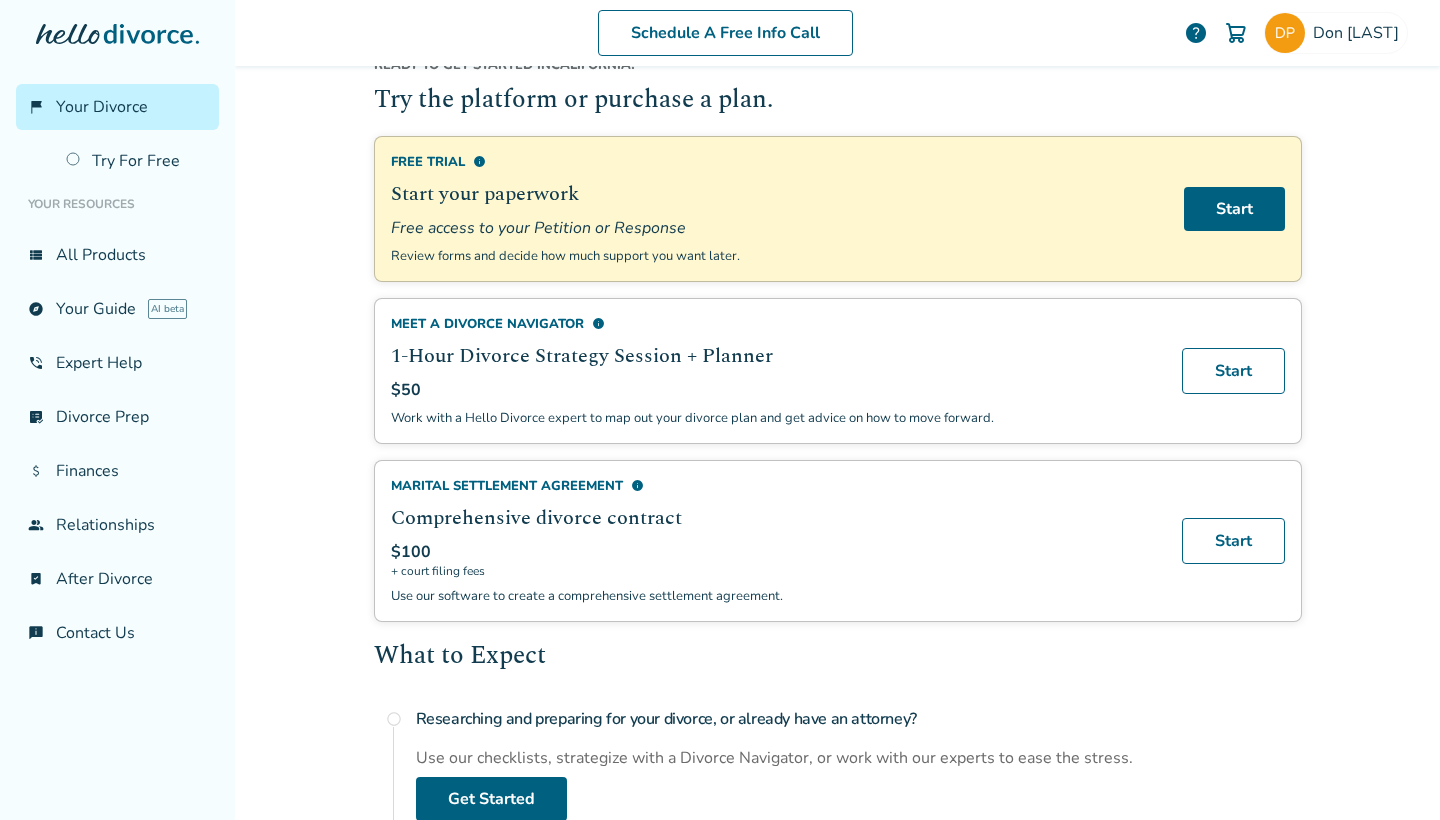 scroll, scrollTop: 0, scrollLeft: 0, axis: both 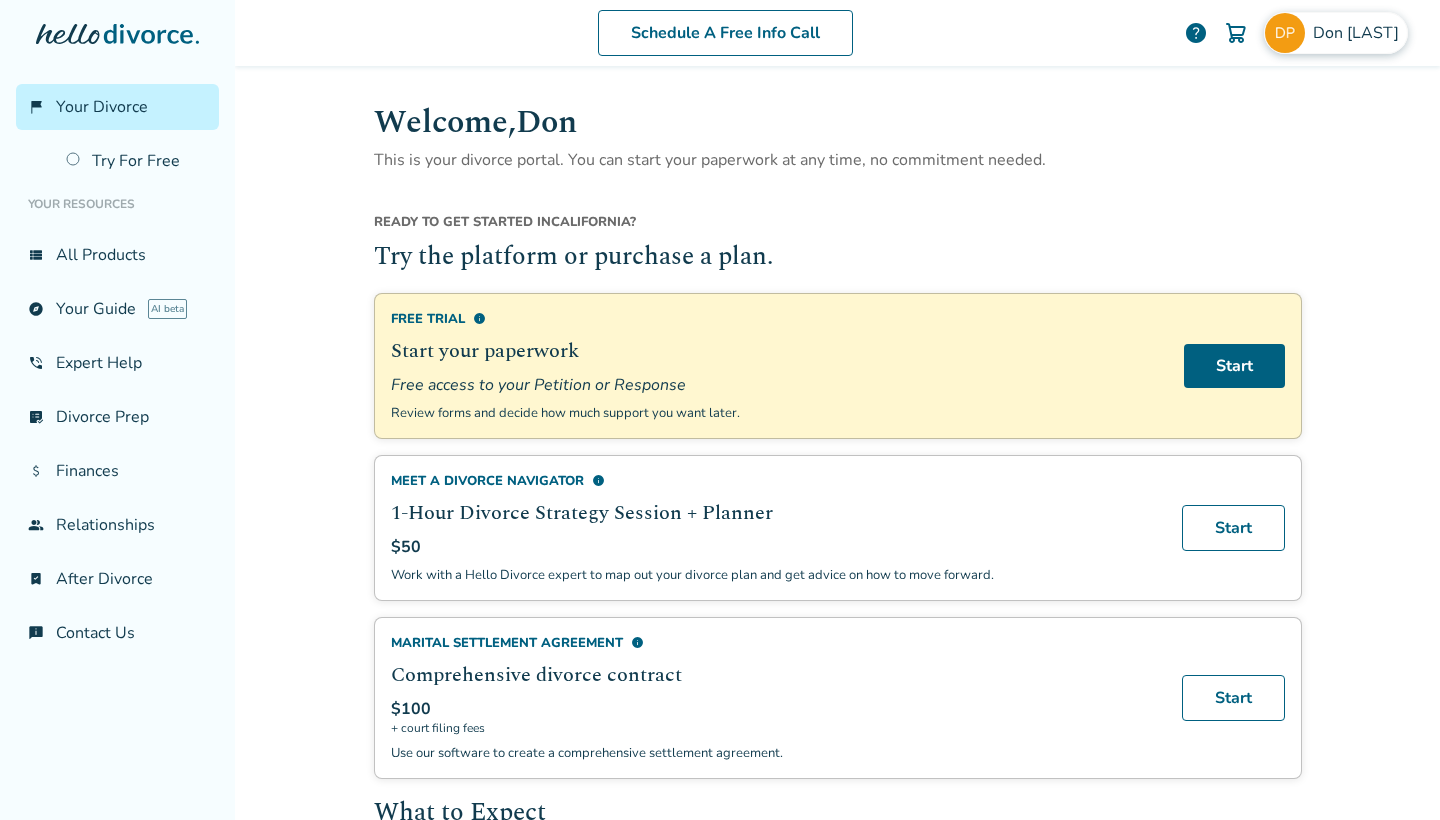 click on "[FIRST] [LAST]" at bounding box center [1360, 33] 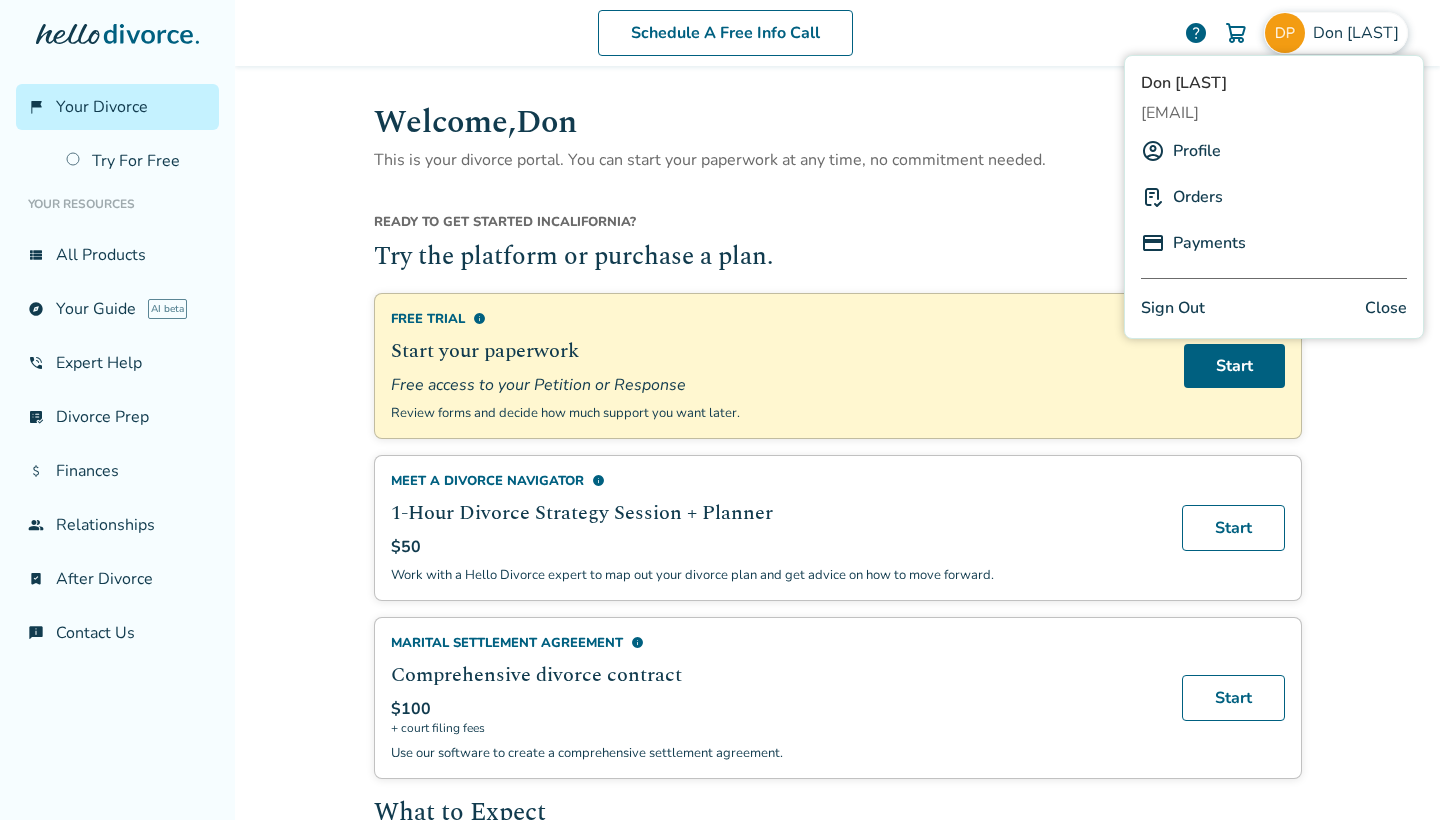 click on "Sign Out" at bounding box center (1173, 308) 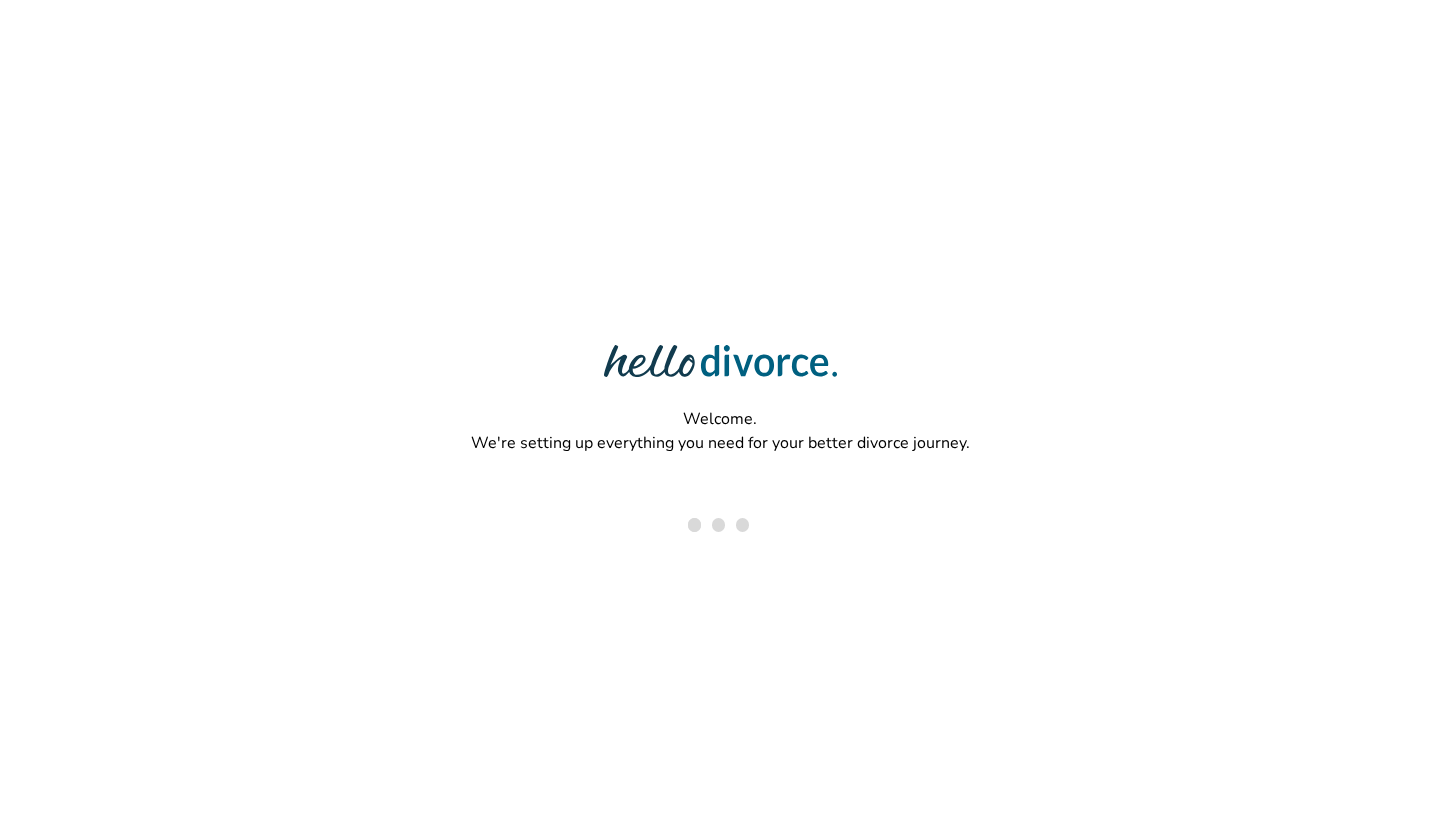 scroll, scrollTop: 0, scrollLeft: 0, axis: both 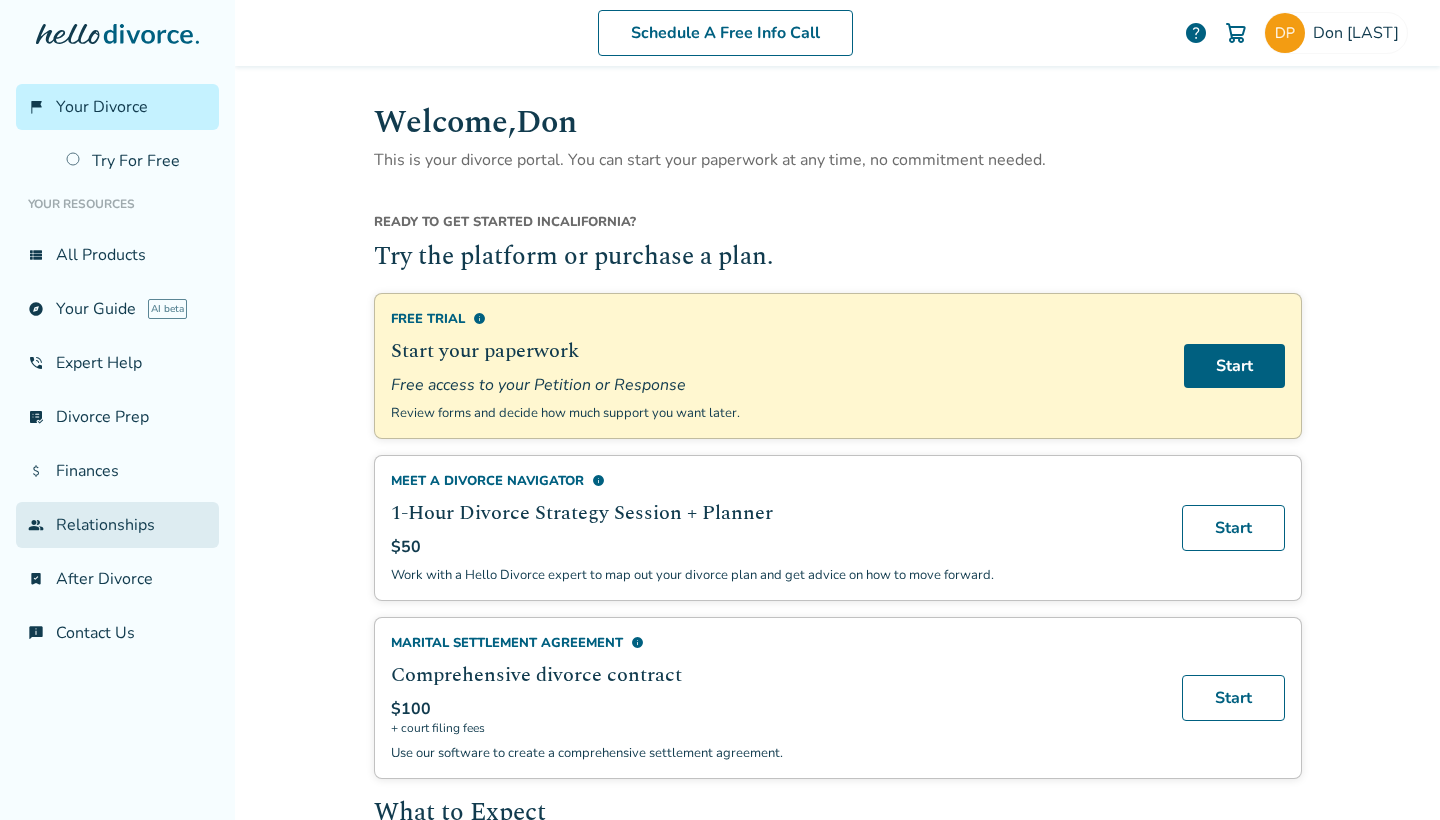 click on "group Relationships" at bounding box center (117, 525) 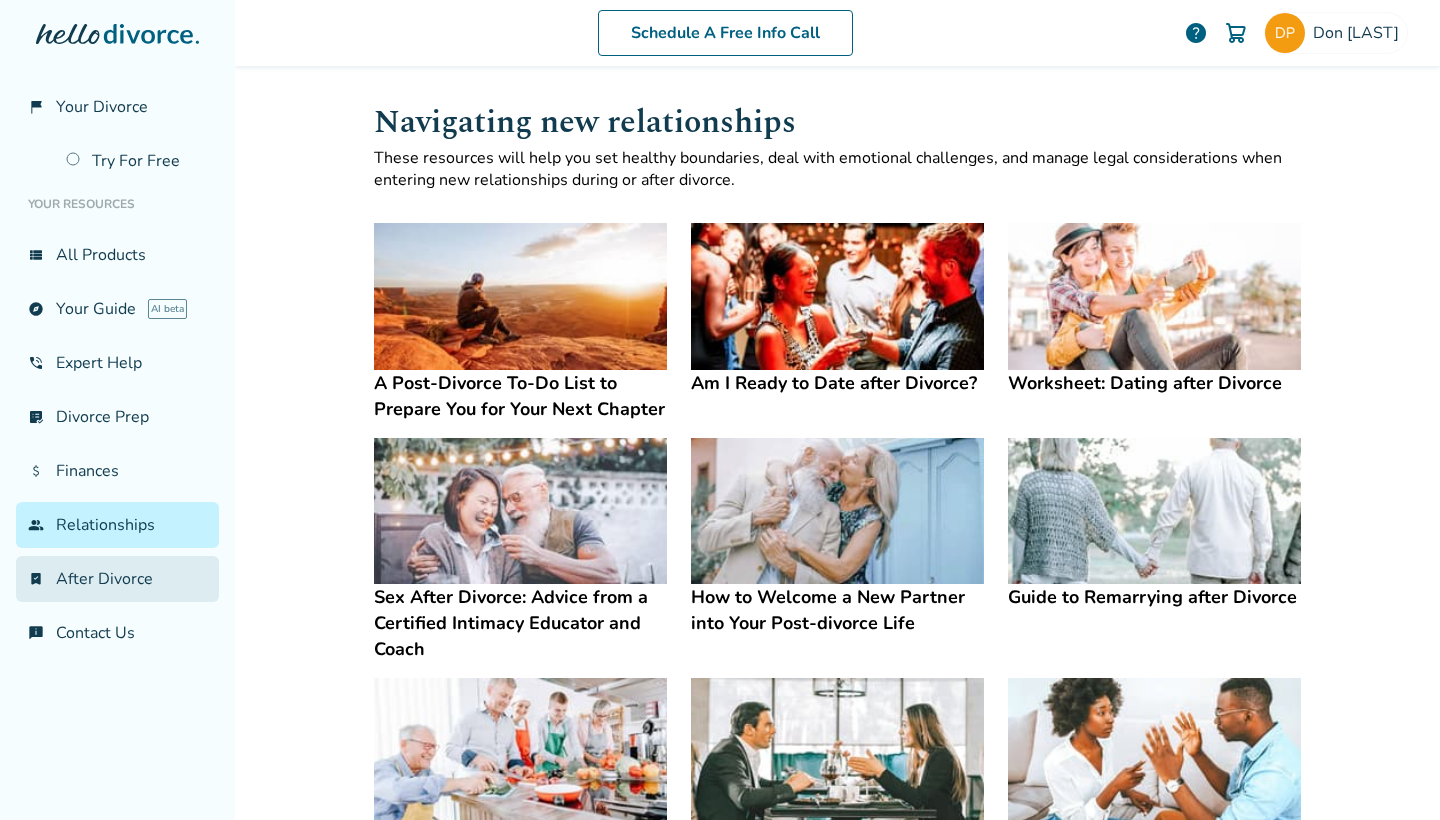 click on "bookmark_check After Divorce" at bounding box center (117, 579) 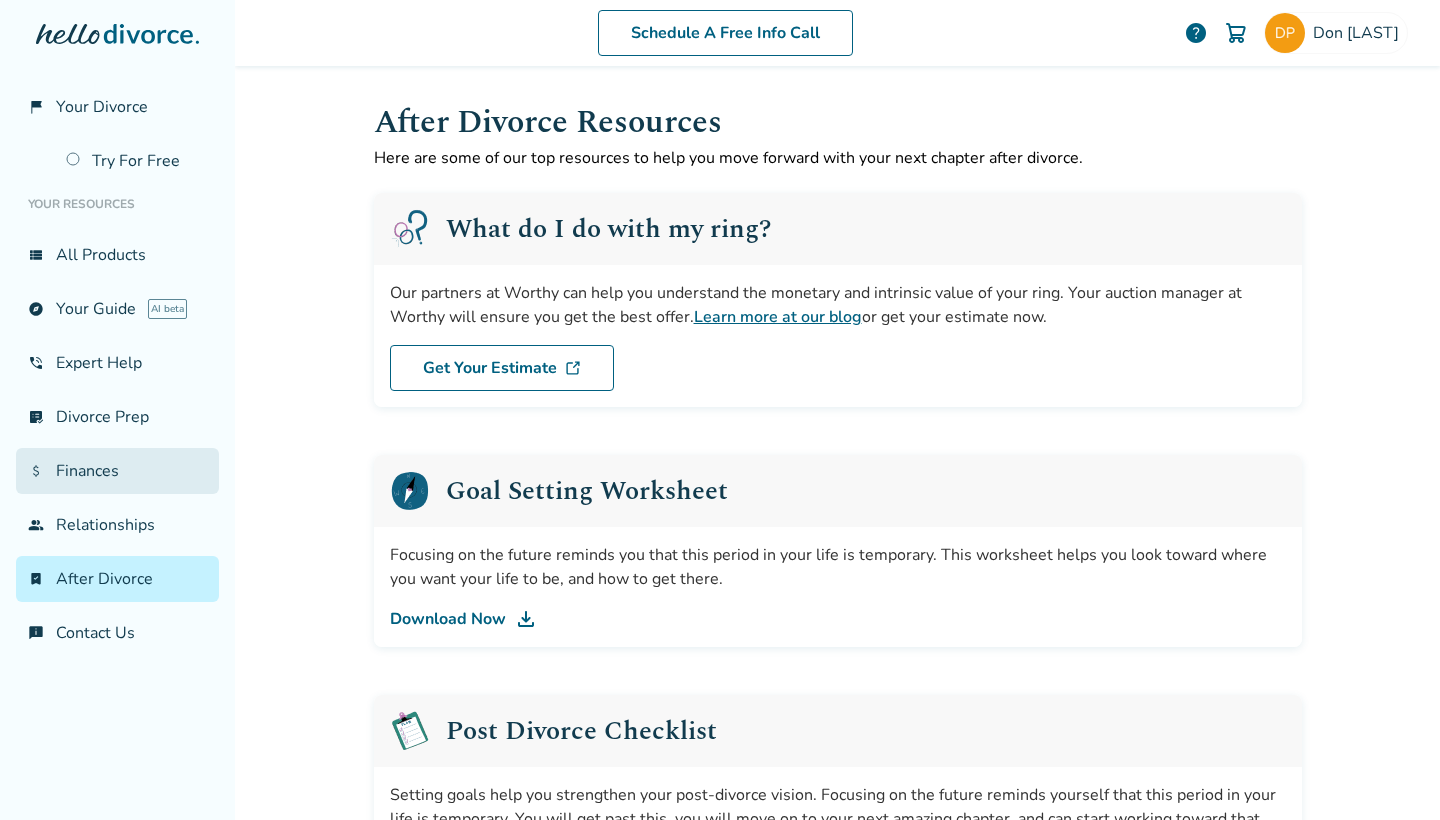 click on "attach_money Finances" at bounding box center [117, 471] 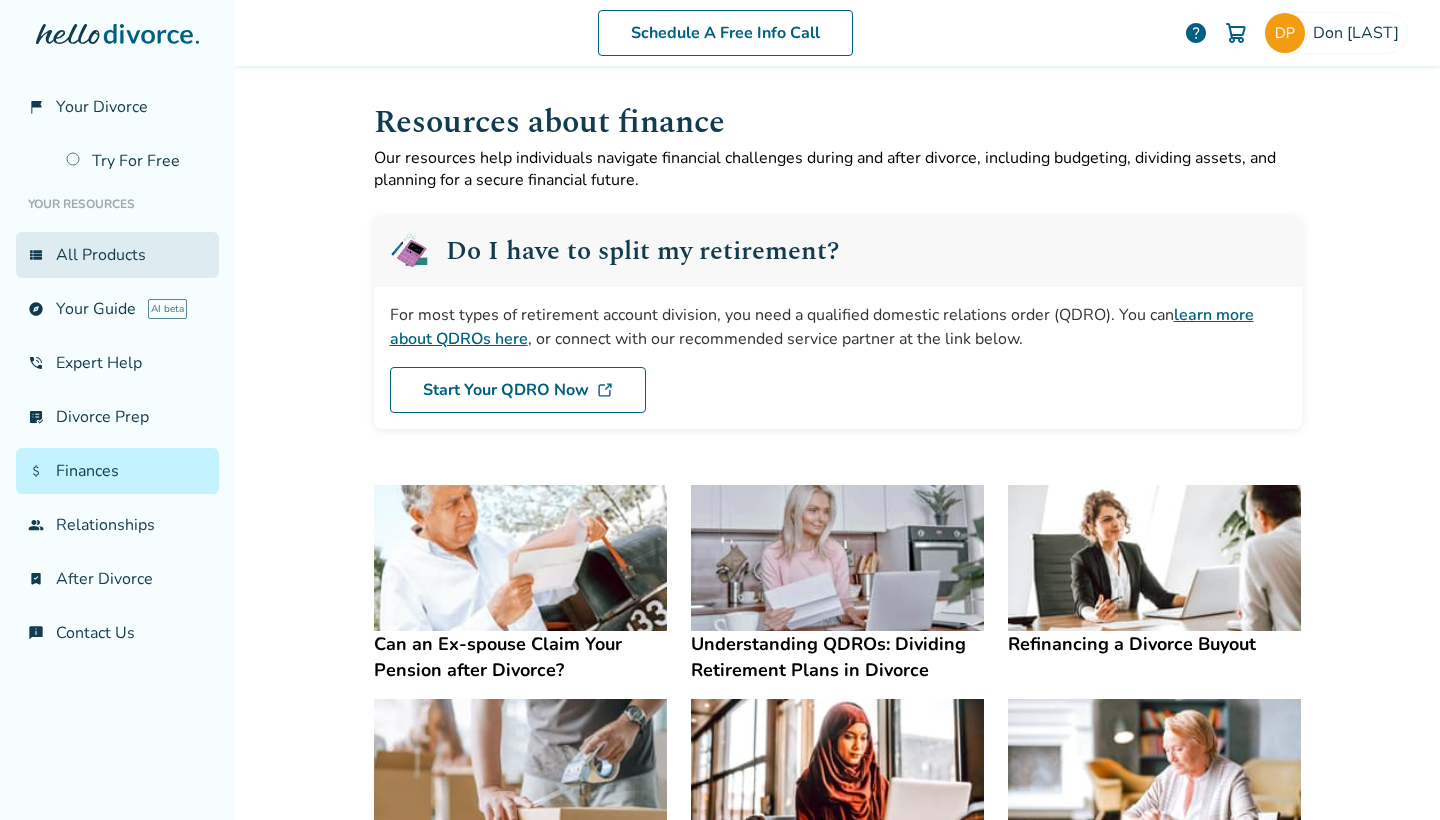 click on "view_list All Products" at bounding box center [117, 255] 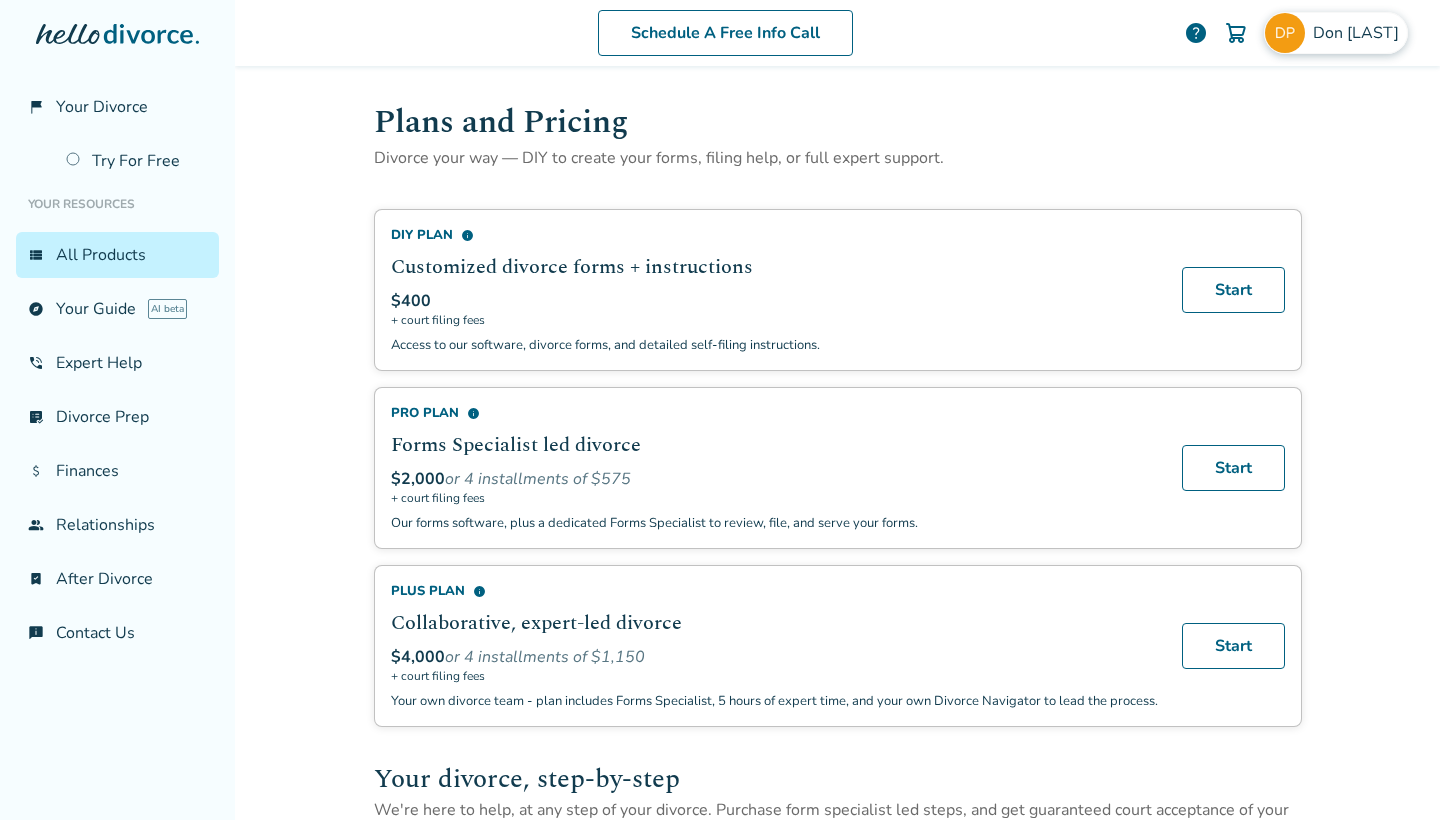 click on "[FIRST] [LAST]" at bounding box center (1360, 33) 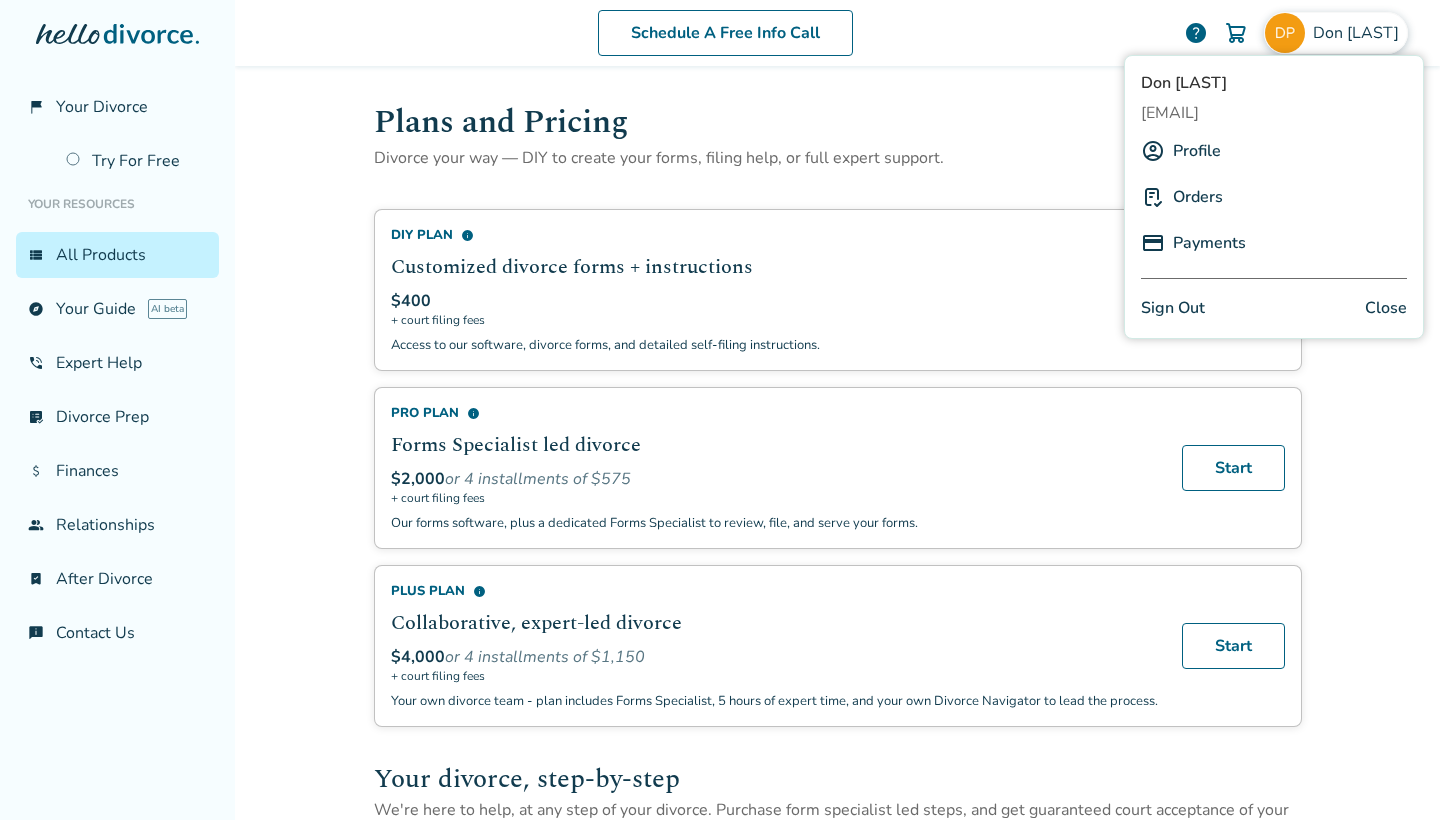 click on "Profile" at bounding box center (1197, 151) 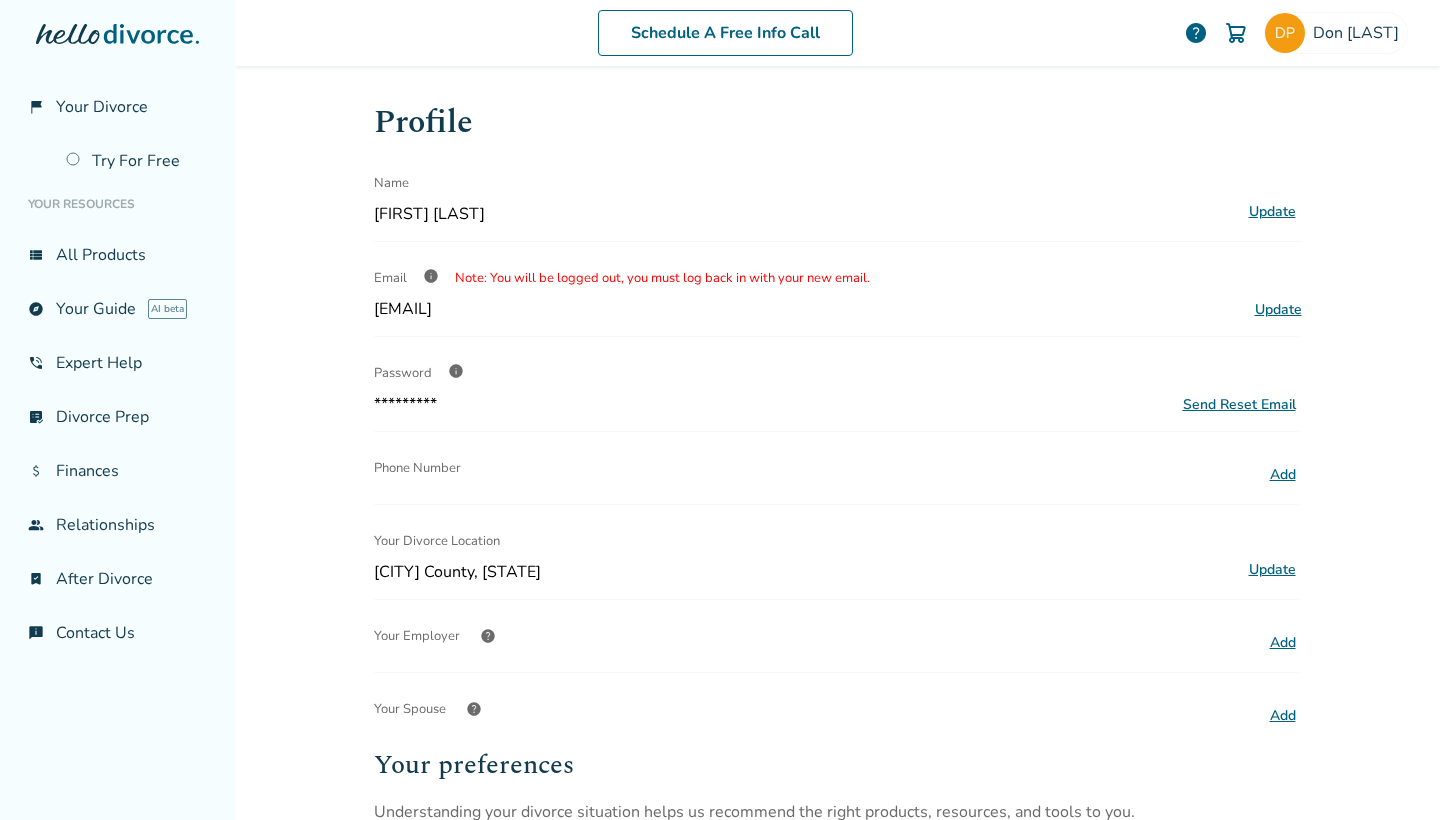scroll, scrollTop: 0, scrollLeft: 0, axis: both 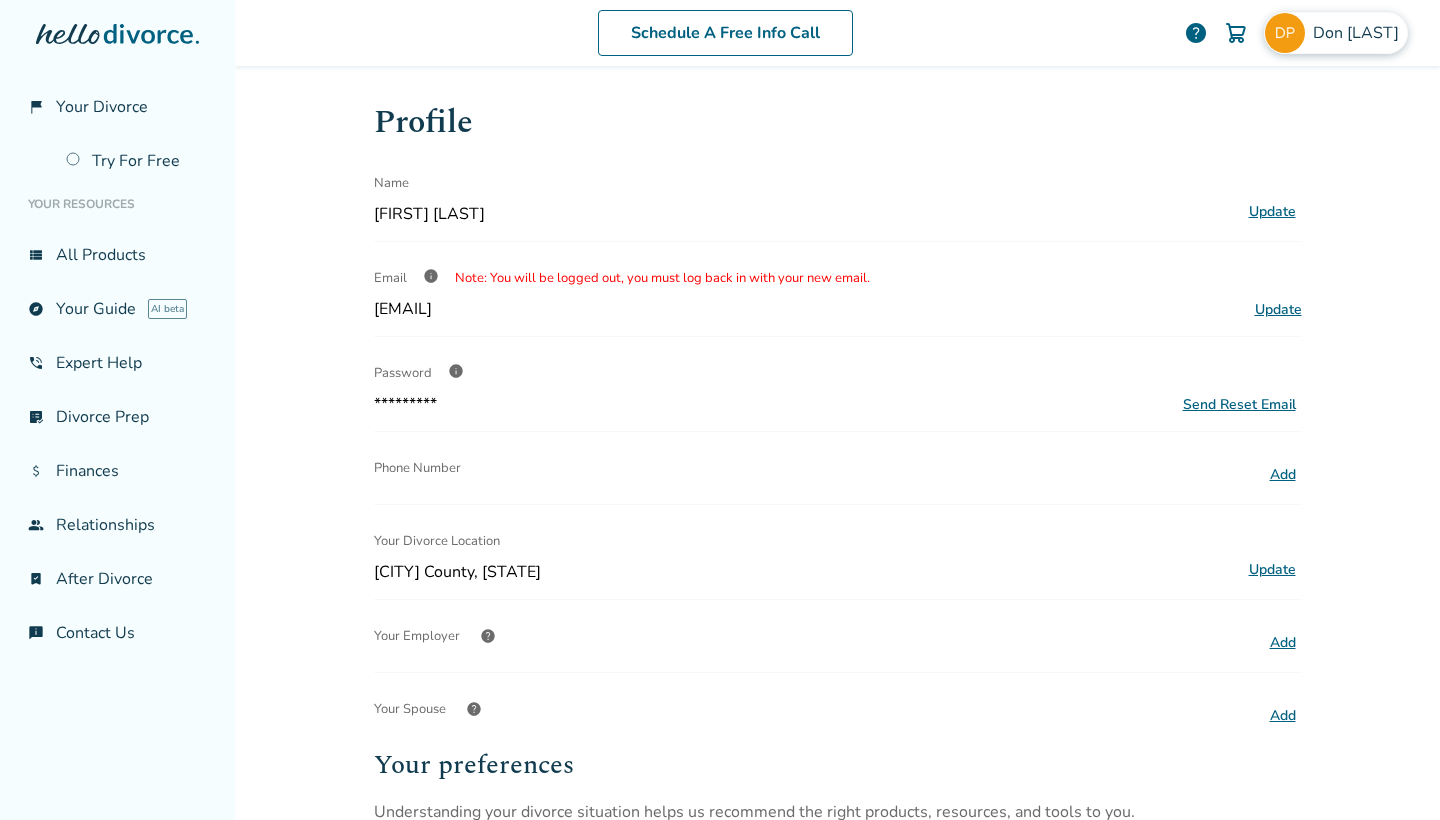 click on "[FIRST] [LAST]" at bounding box center [1336, 33] 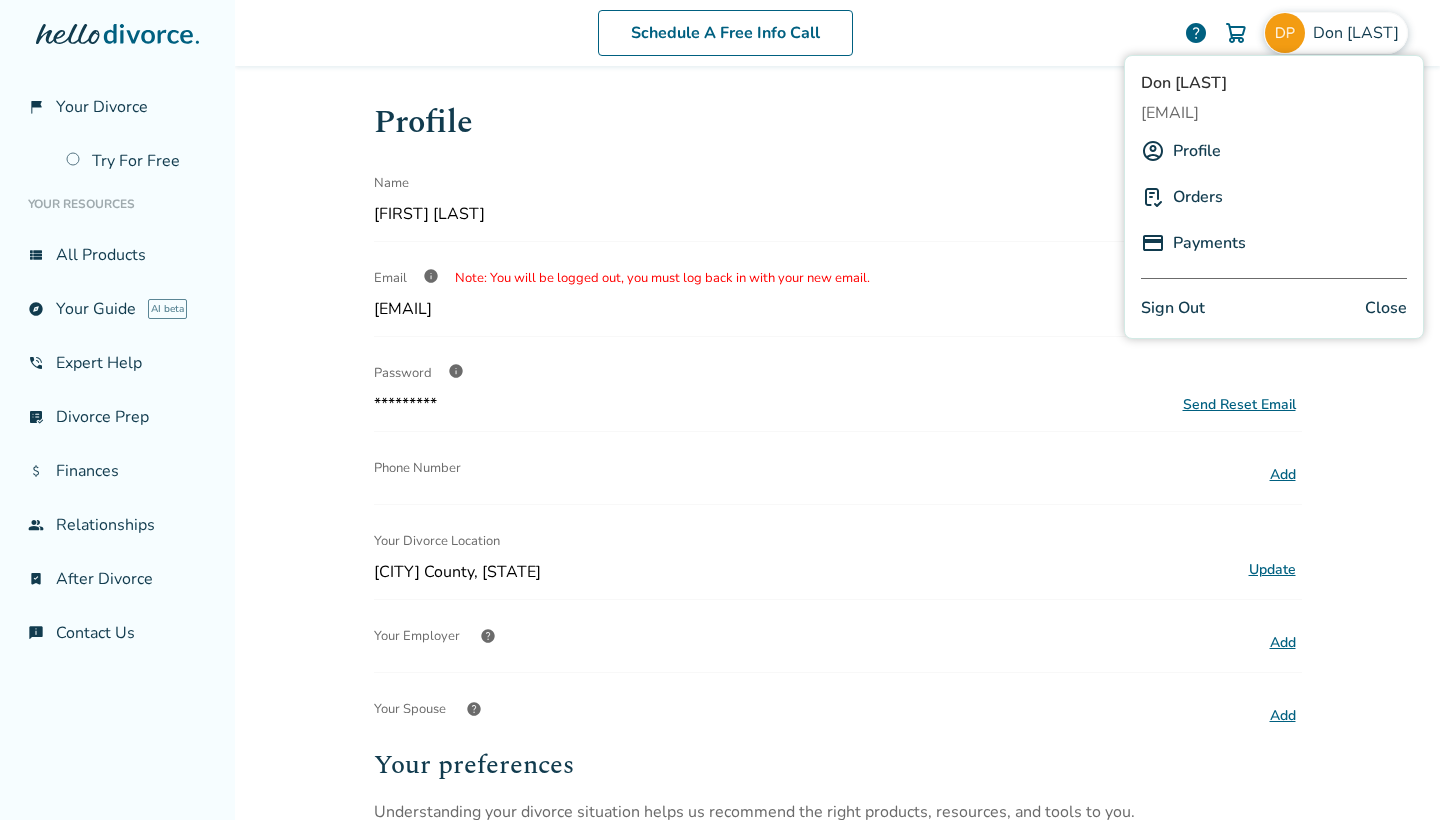 click on "Sign Out" at bounding box center [1173, 308] 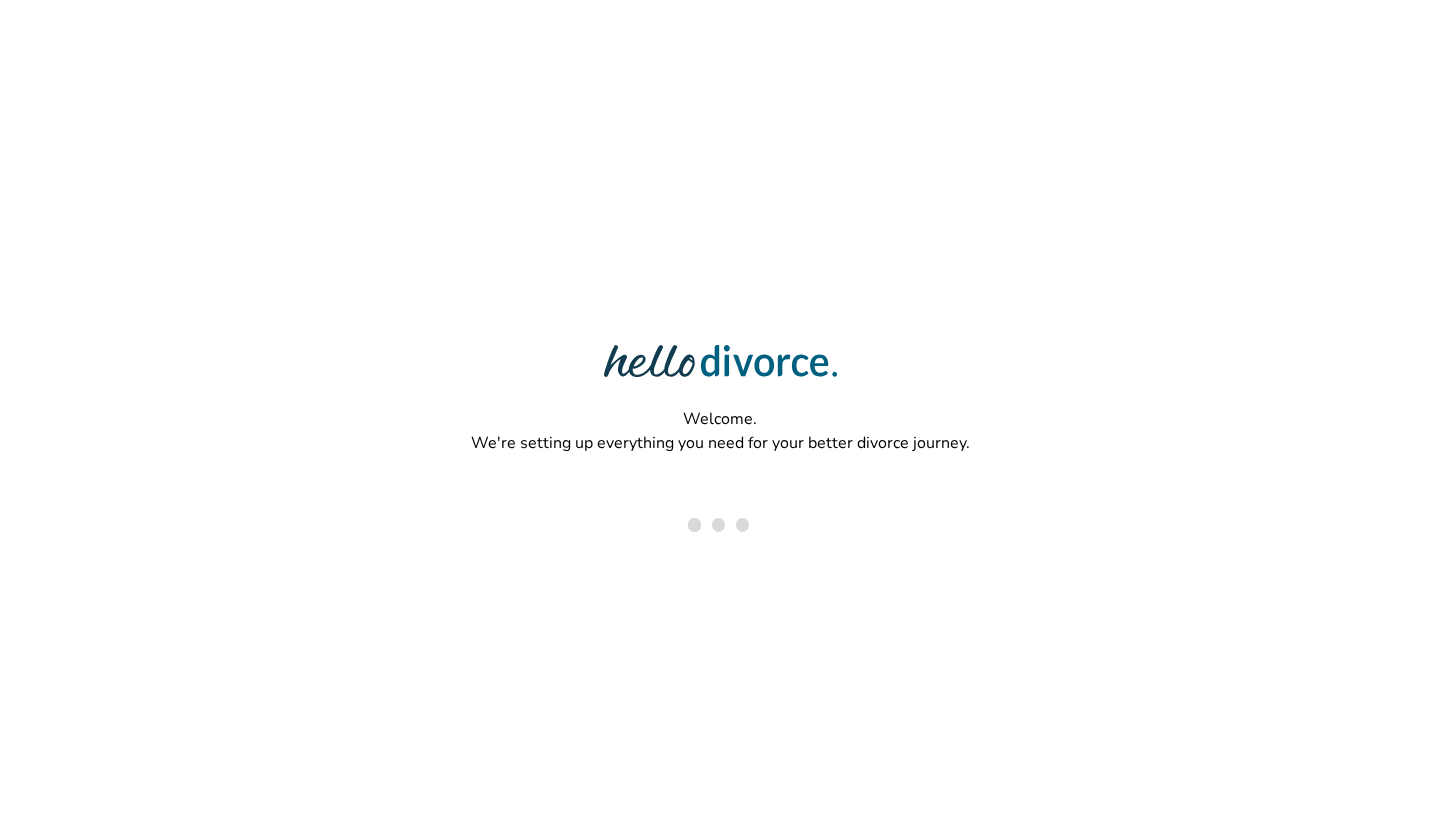 scroll, scrollTop: 0, scrollLeft: 0, axis: both 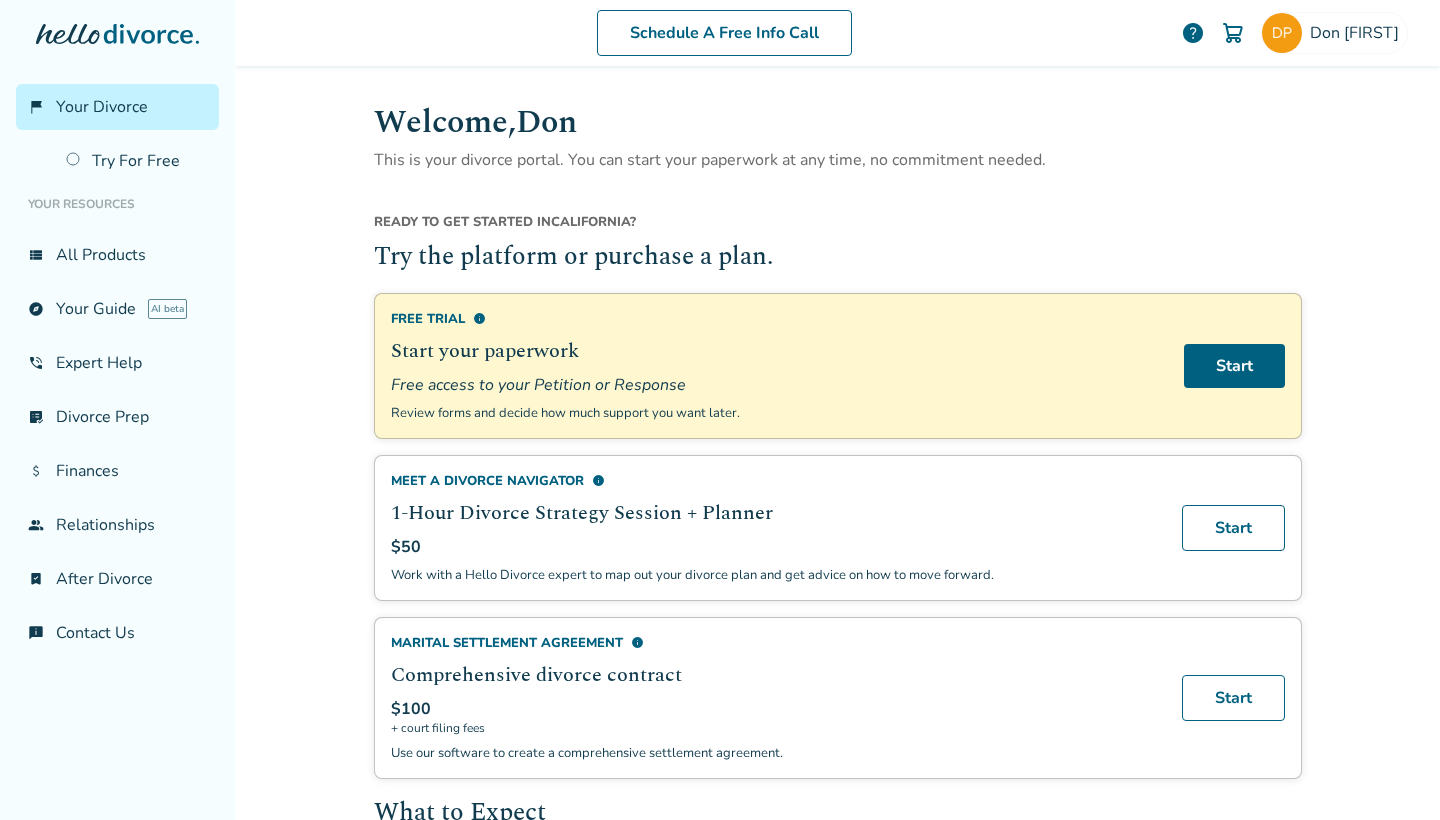 click on "Ready to get started in  [STATE] ?" at bounding box center [838, 226] 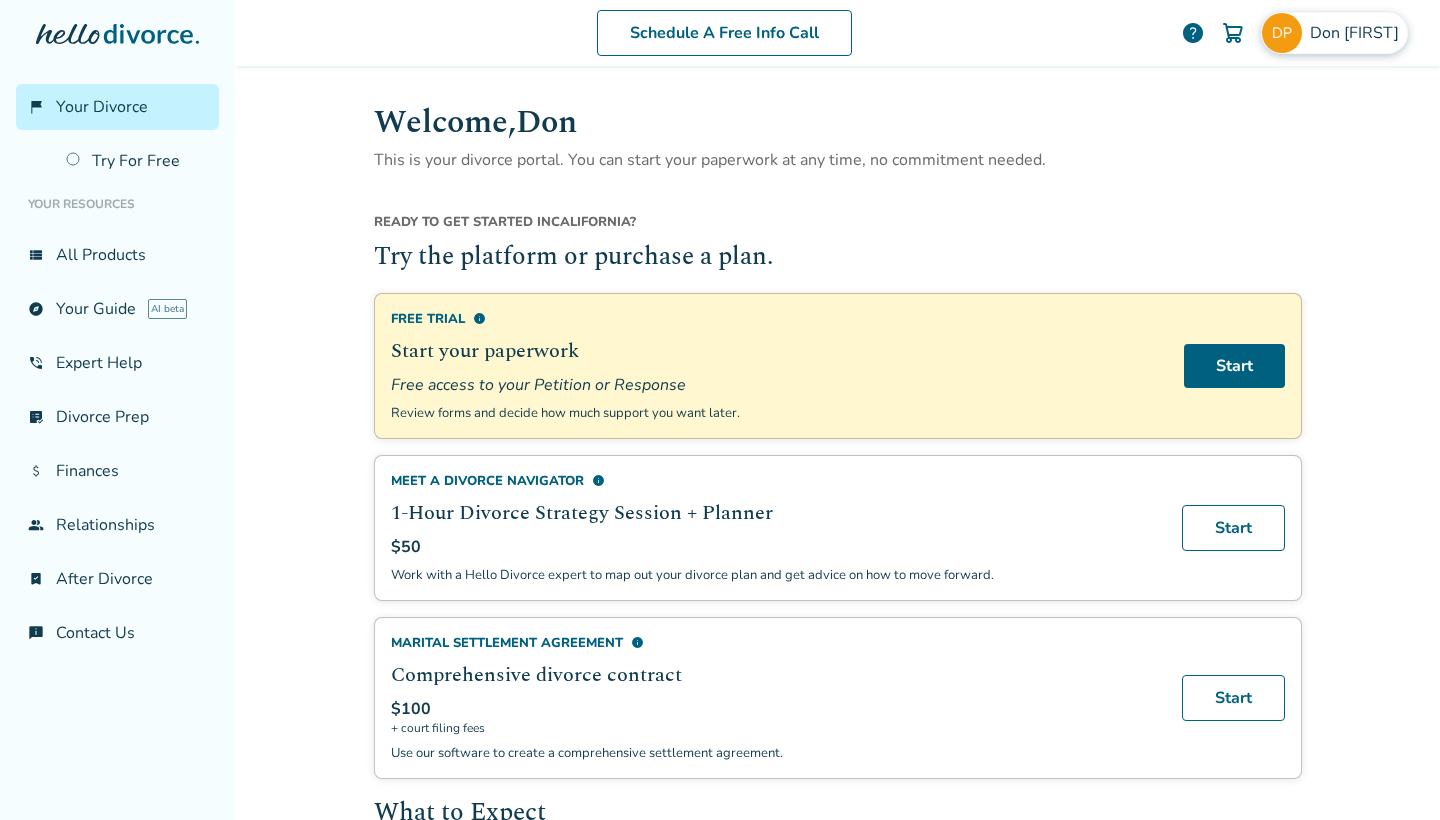 click on "[FIRST] [LAST]" at bounding box center [1358, 33] 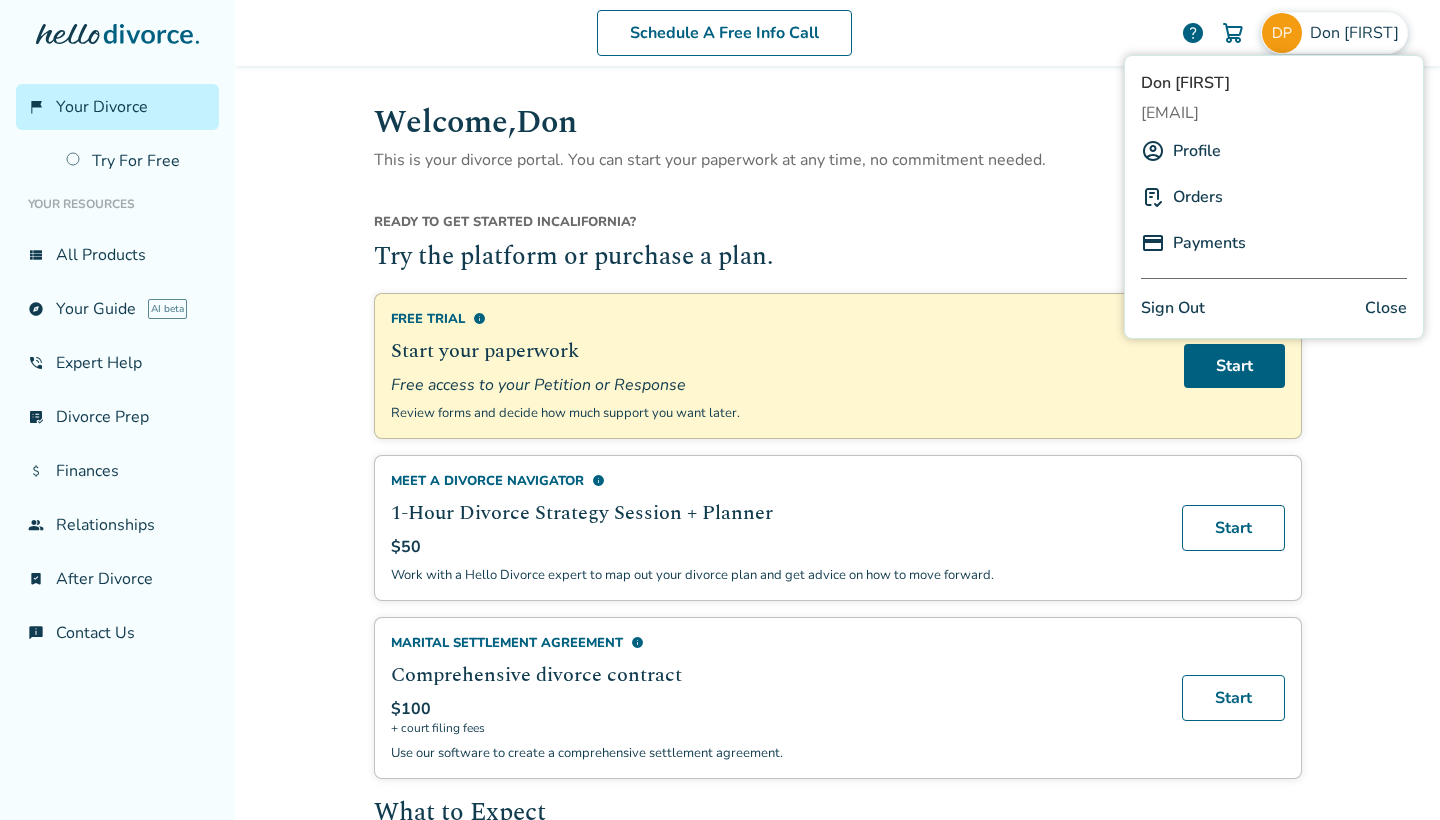 scroll, scrollTop: 0, scrollLeft: 0, axis: both 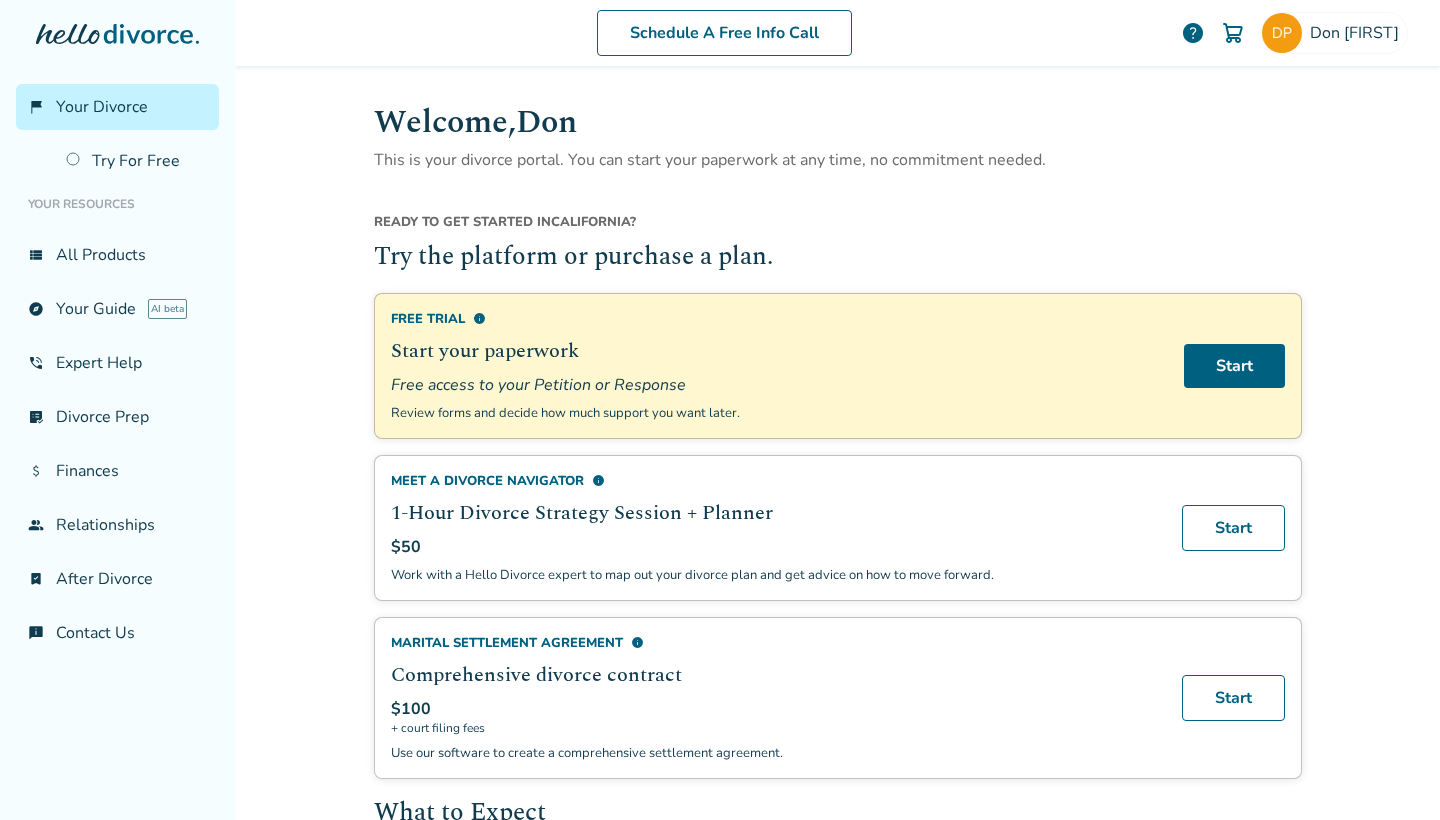 click on "help" at bounding box center [1193, 33] 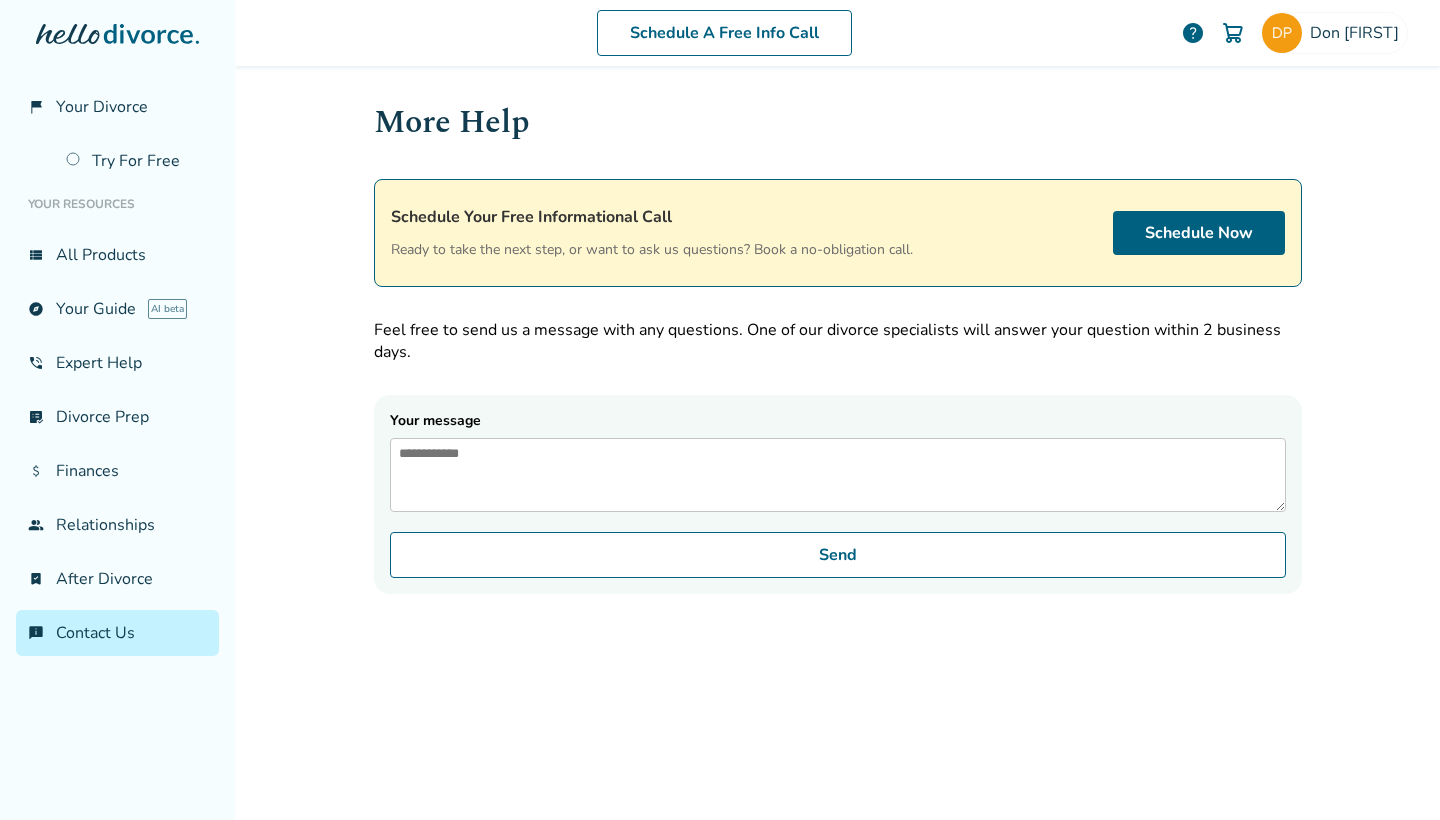 click on "More Help Schedule Your Free Informational Call Ready to take the next step, or want to ask us questions? Book a no-obligation call. Schedule Now Feel free to send us a message with any questions. One of our divorce specialists will answer your question within 2 business days. Your message Send" at bounding box center (838, 440) 